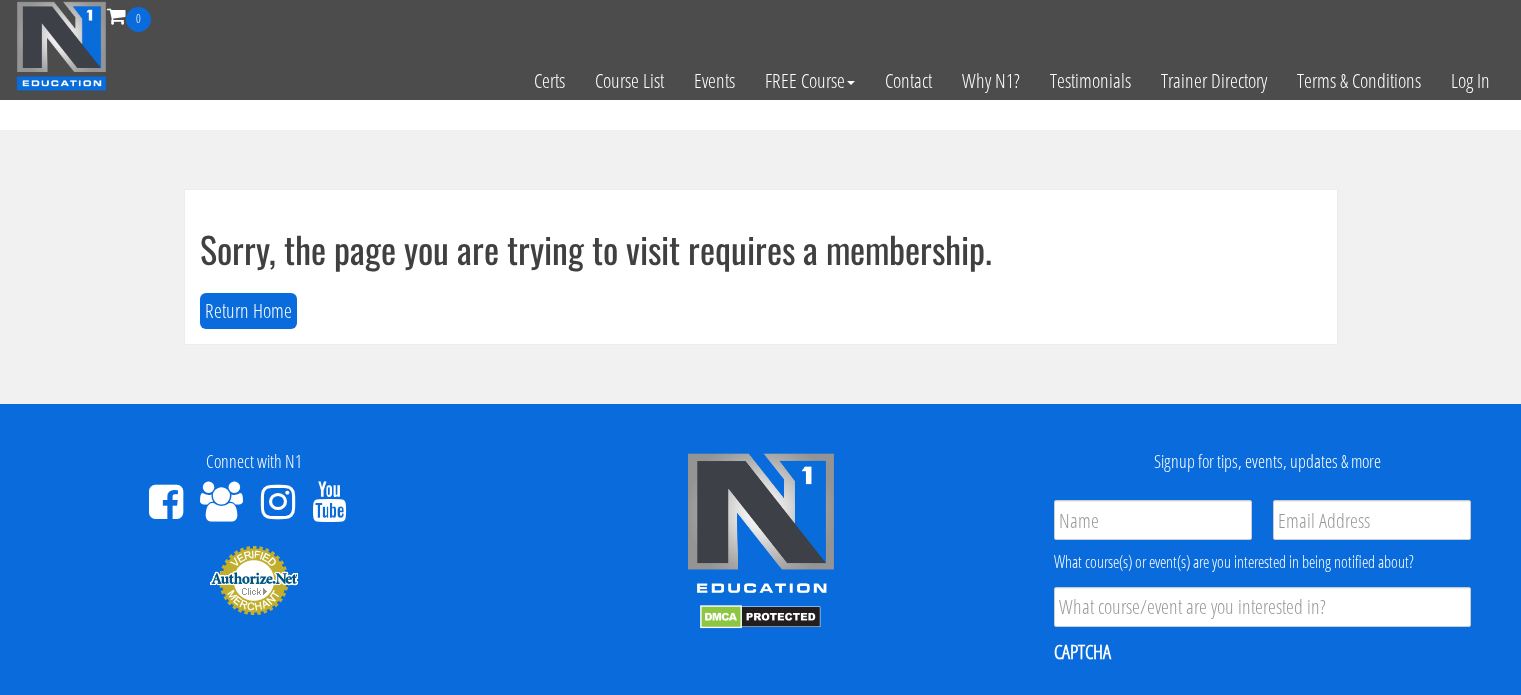 scroll, scrollTop: 0, scrollLeft: 0, axis: both 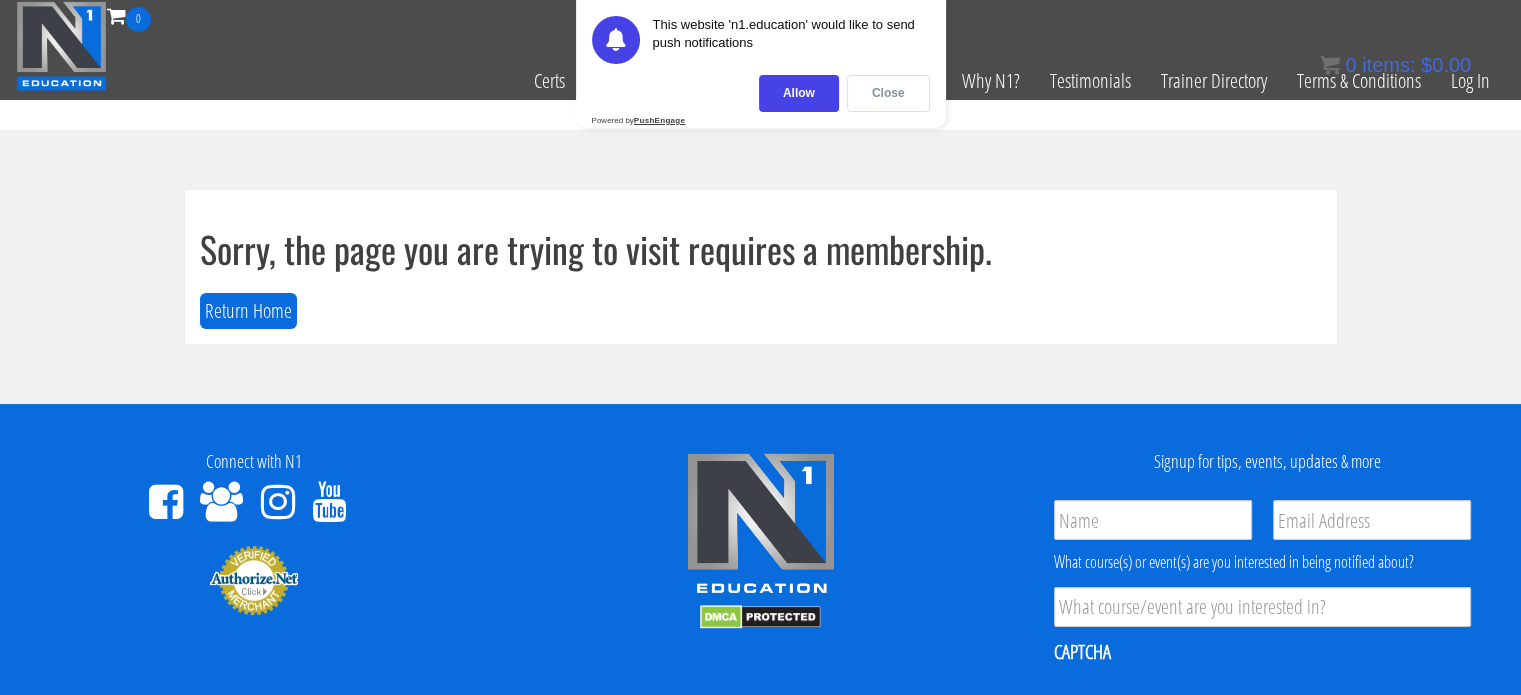 click on "Close" at bounding box center [888, 93] 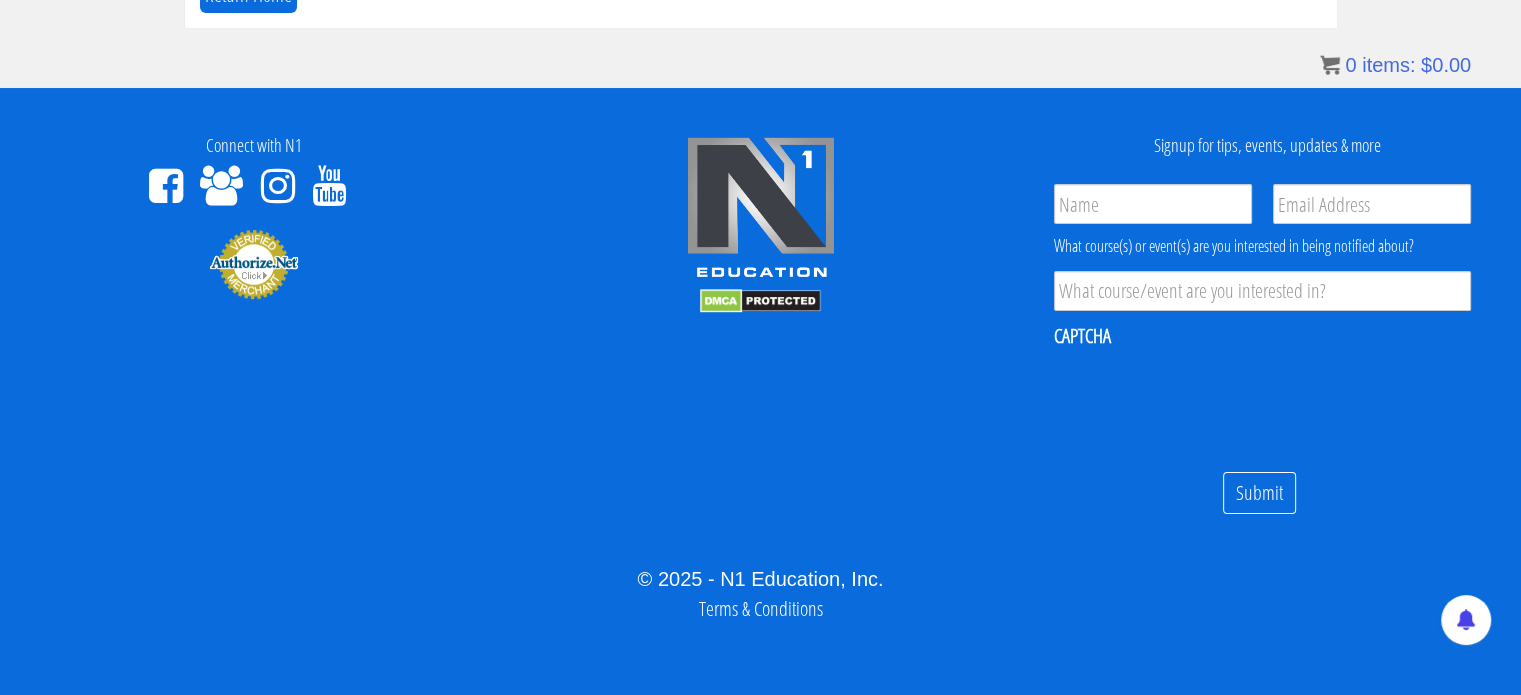 scroll, scrollTop: 0, scrollLeft: 0, axis: both 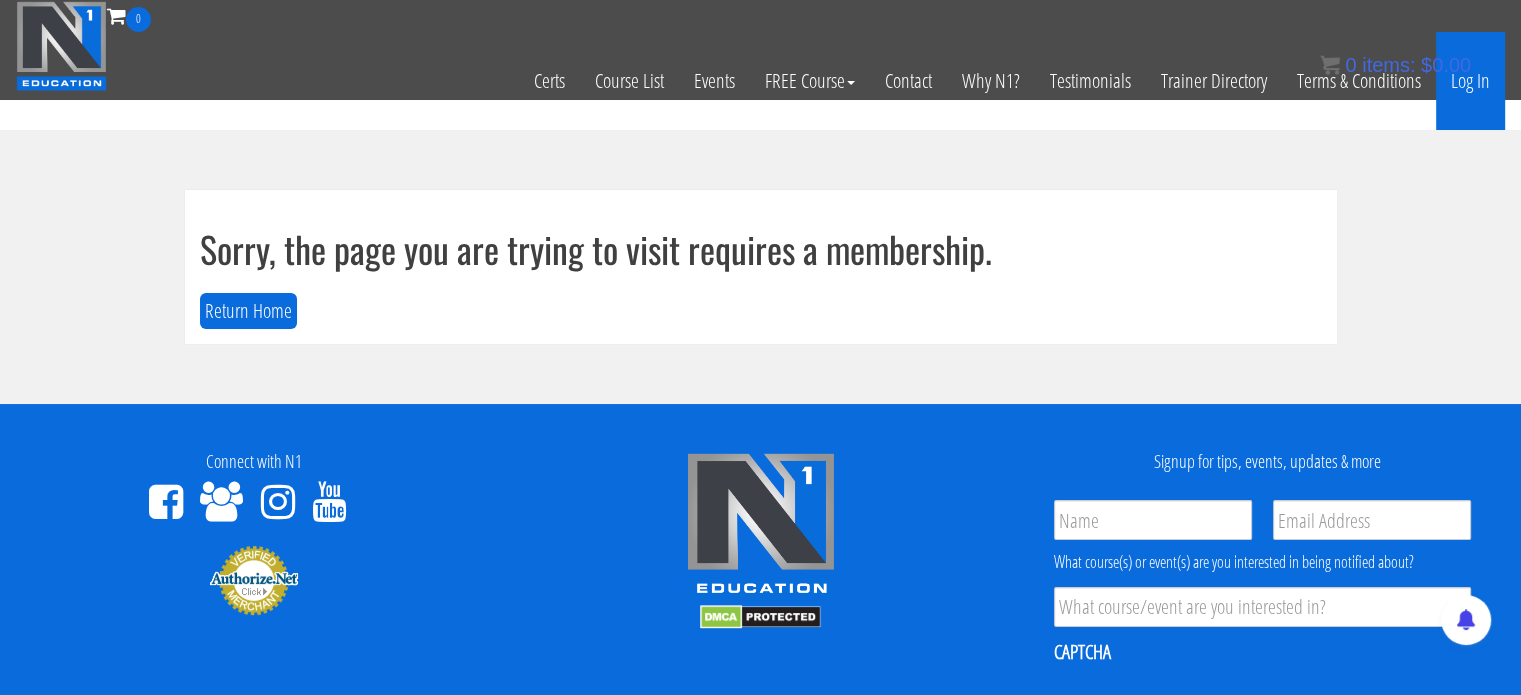 click on "Log In" at bounding box center [1470, 81] 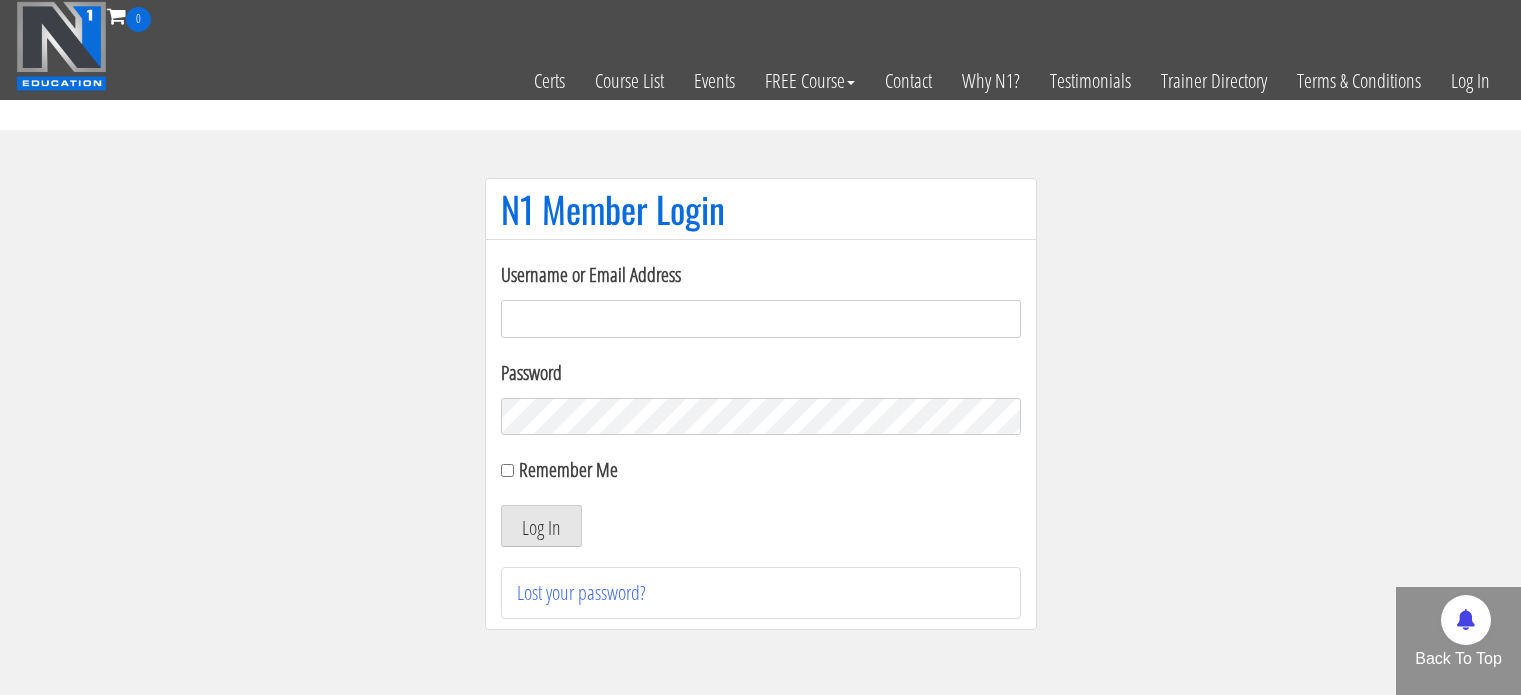 scroll, scrollTop: 0, scrollLeft: 0, axis: both 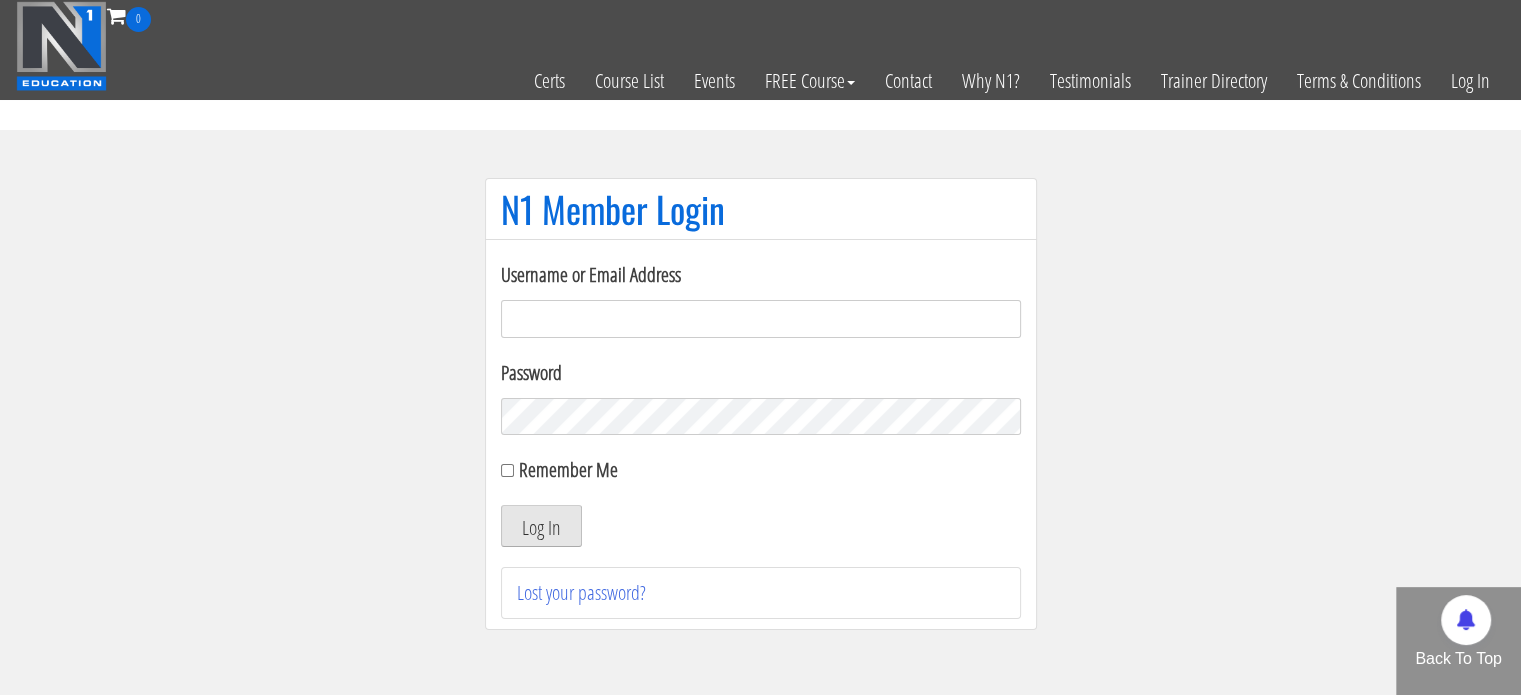 type on "singhdivyansh635@gmail.com" 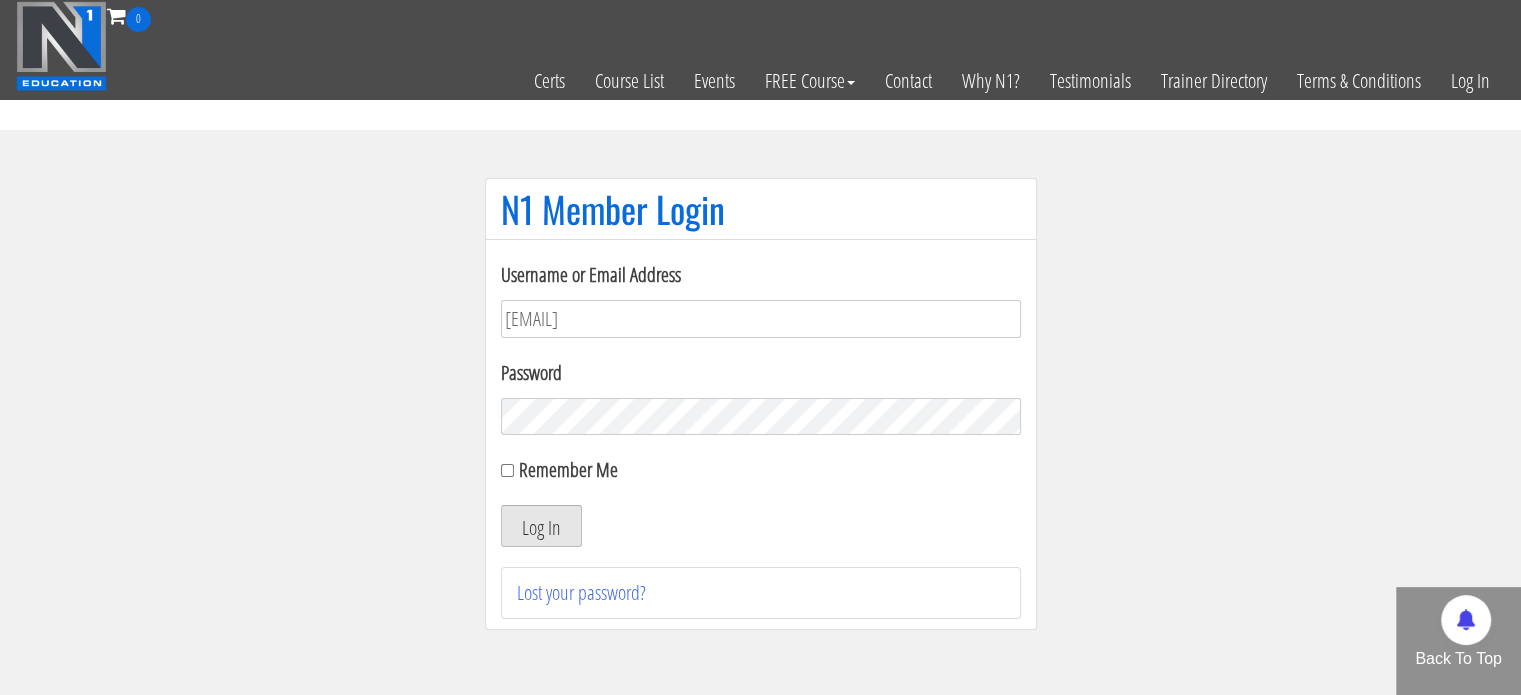 click on "Log In" at bounding box center (541, 526) 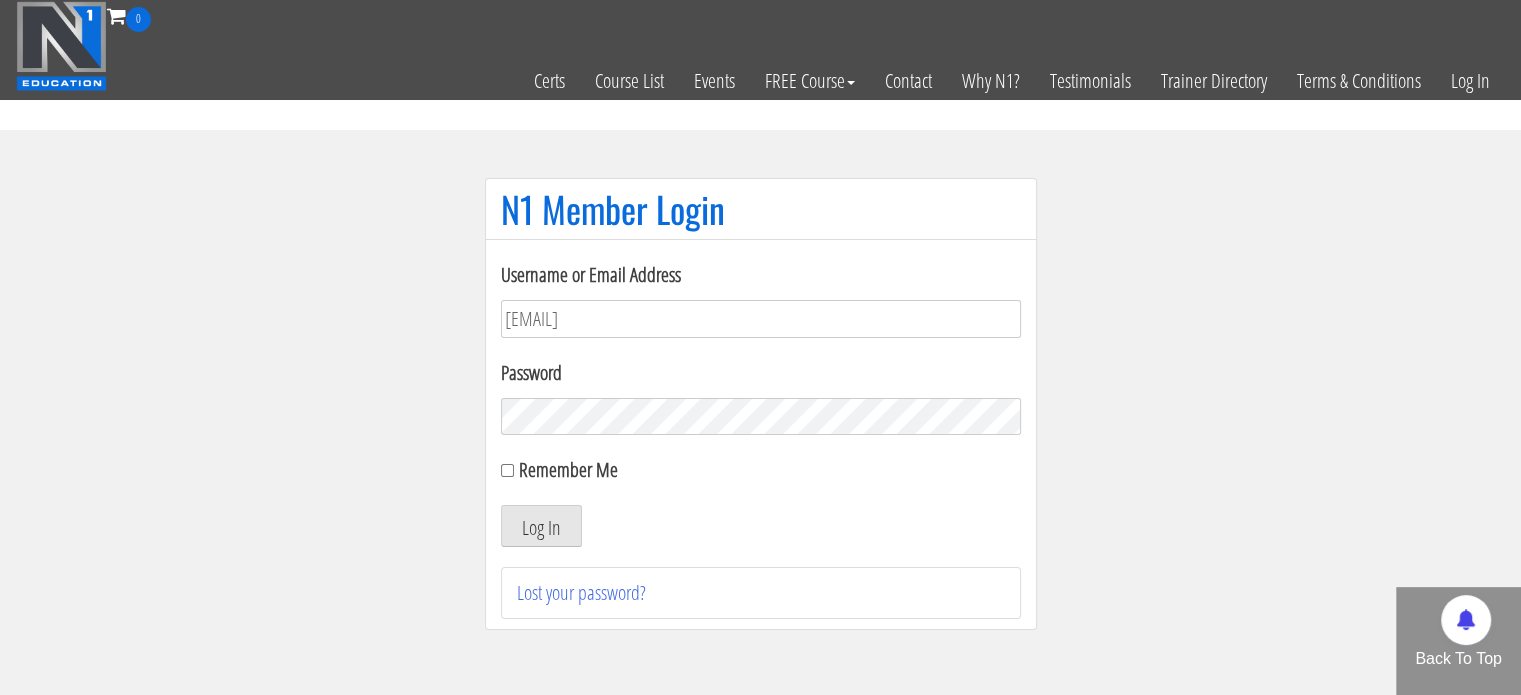 click on "Username or Email Address
singhdivyansh635@gmail.com
Password
Remember Me
Log In
Lost your password?" at bounding box center (761, 435) 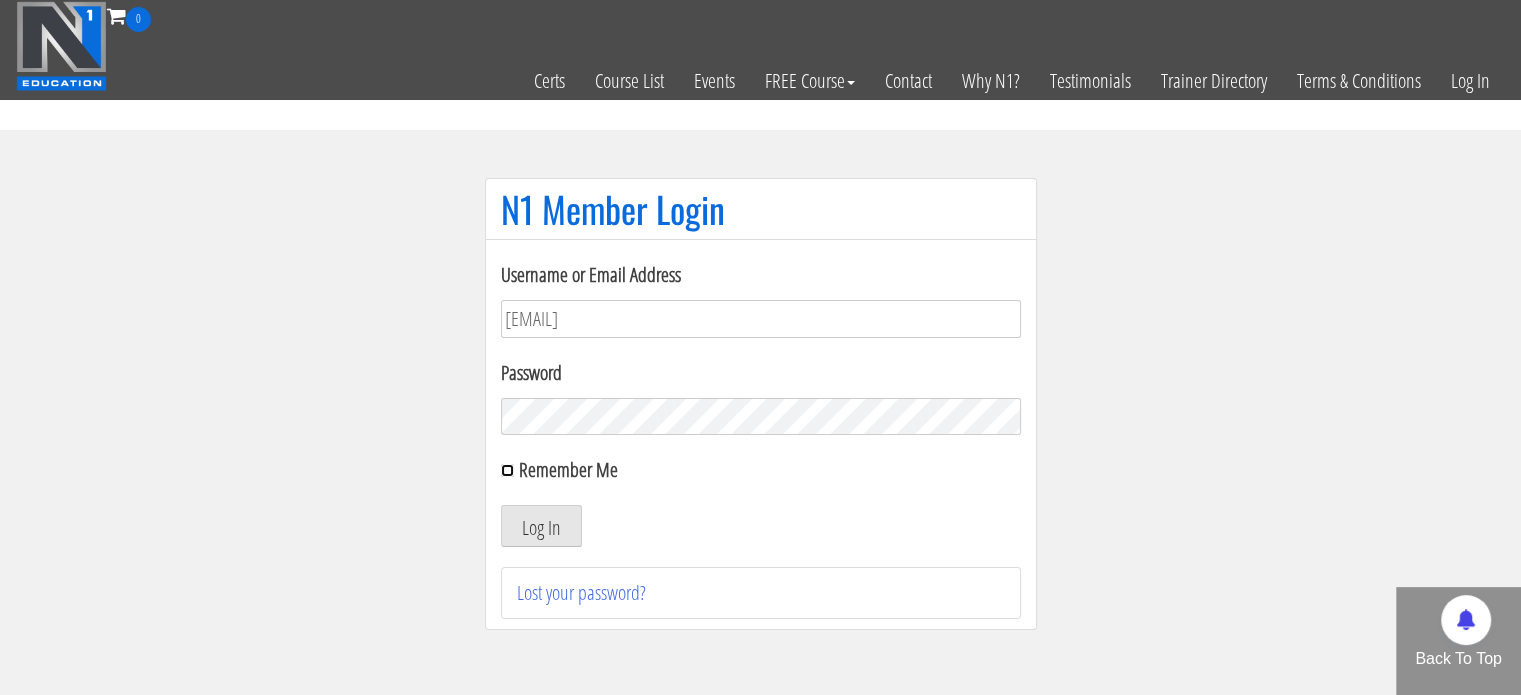 click on "Remember Me" at bounding box center (507, 470) 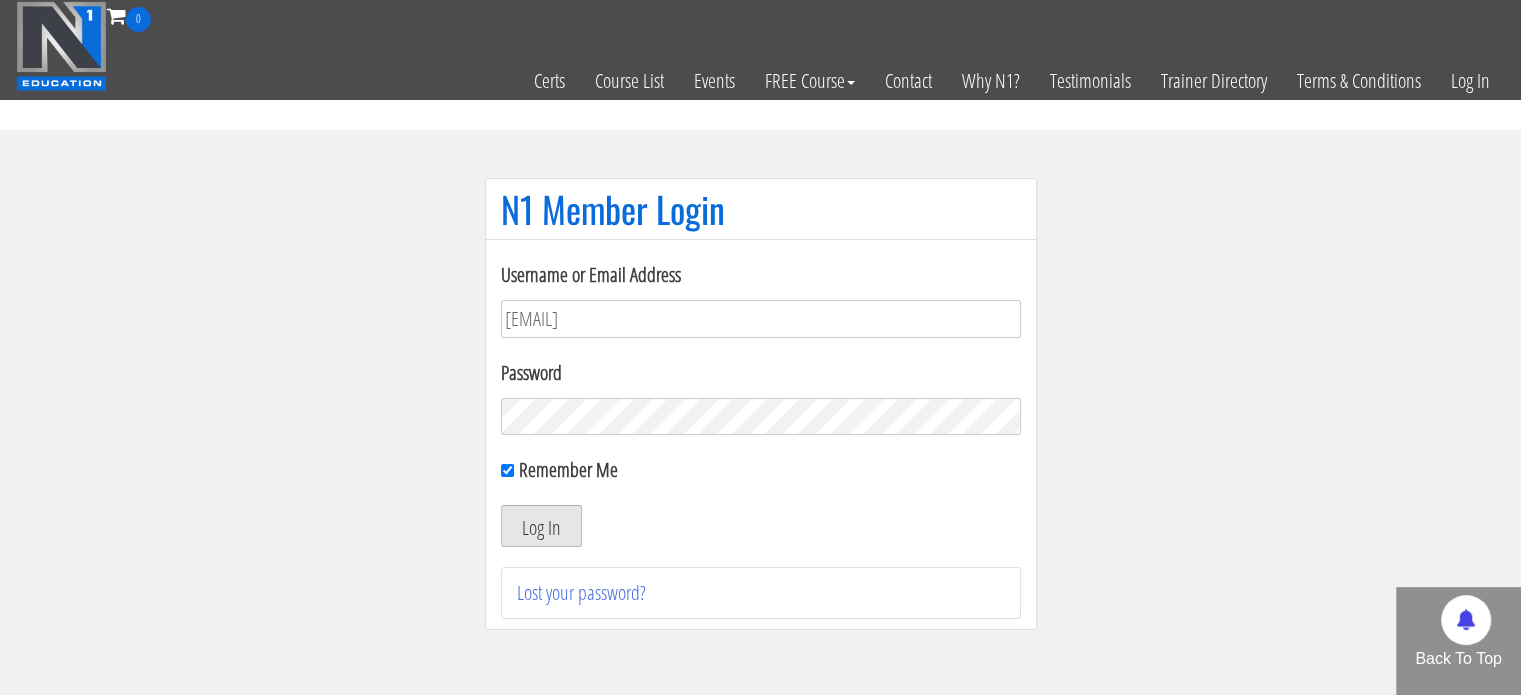 click on "Log In" at bounding box center (541, 526) 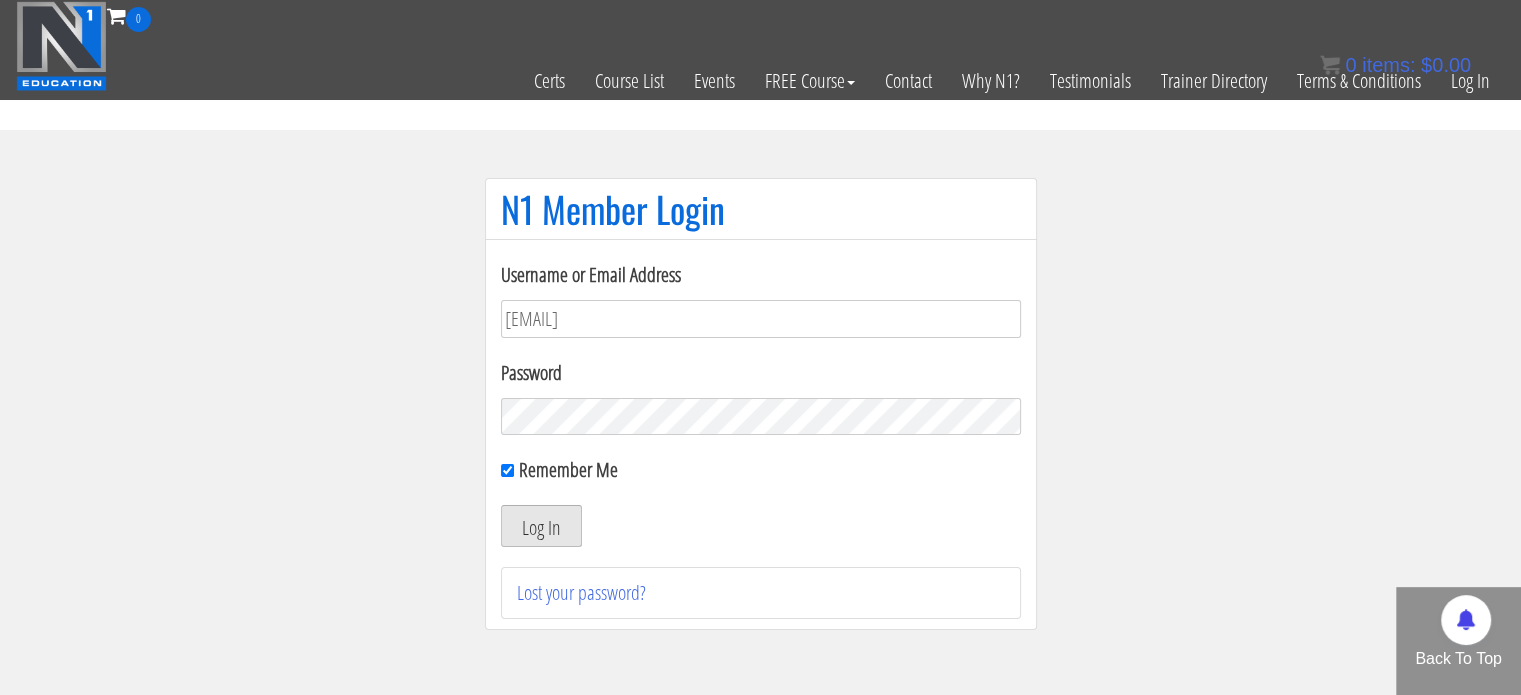 click on "Log In" at bounding box center (541, 526) 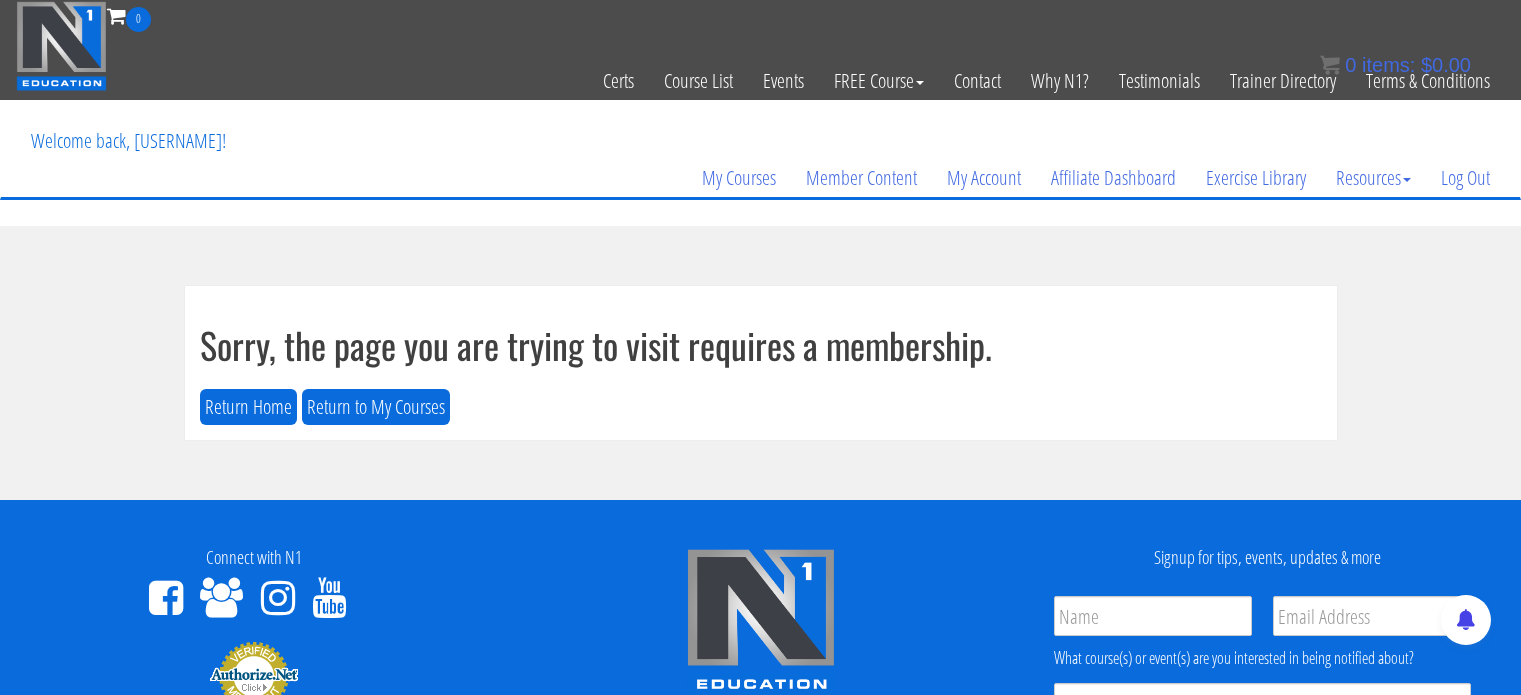 scroll, scrollTop: 0, scrollLeft: 0, axis: both 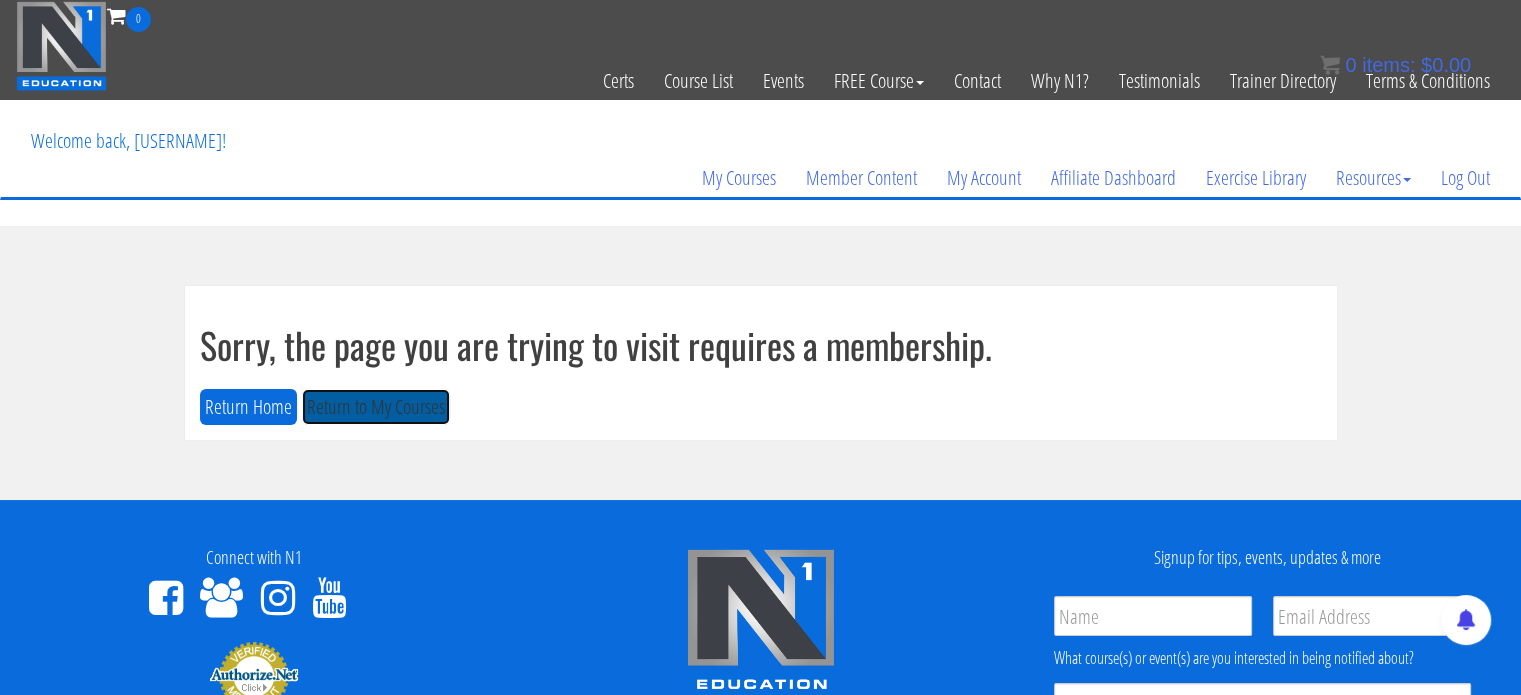 click on "Return to My Courses" at bounding box center [376, 407] 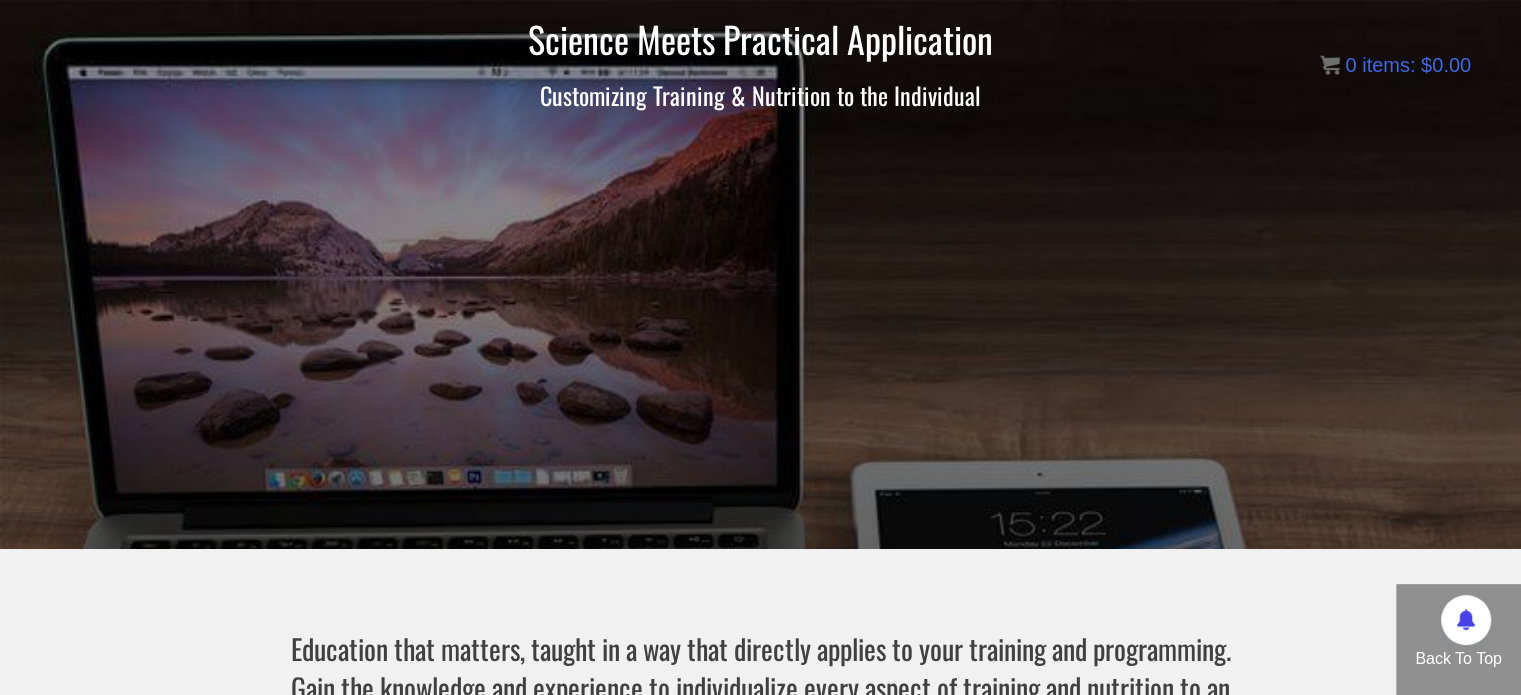 scroll, scrollTop: 0, scrollLeft: 0, axis: both 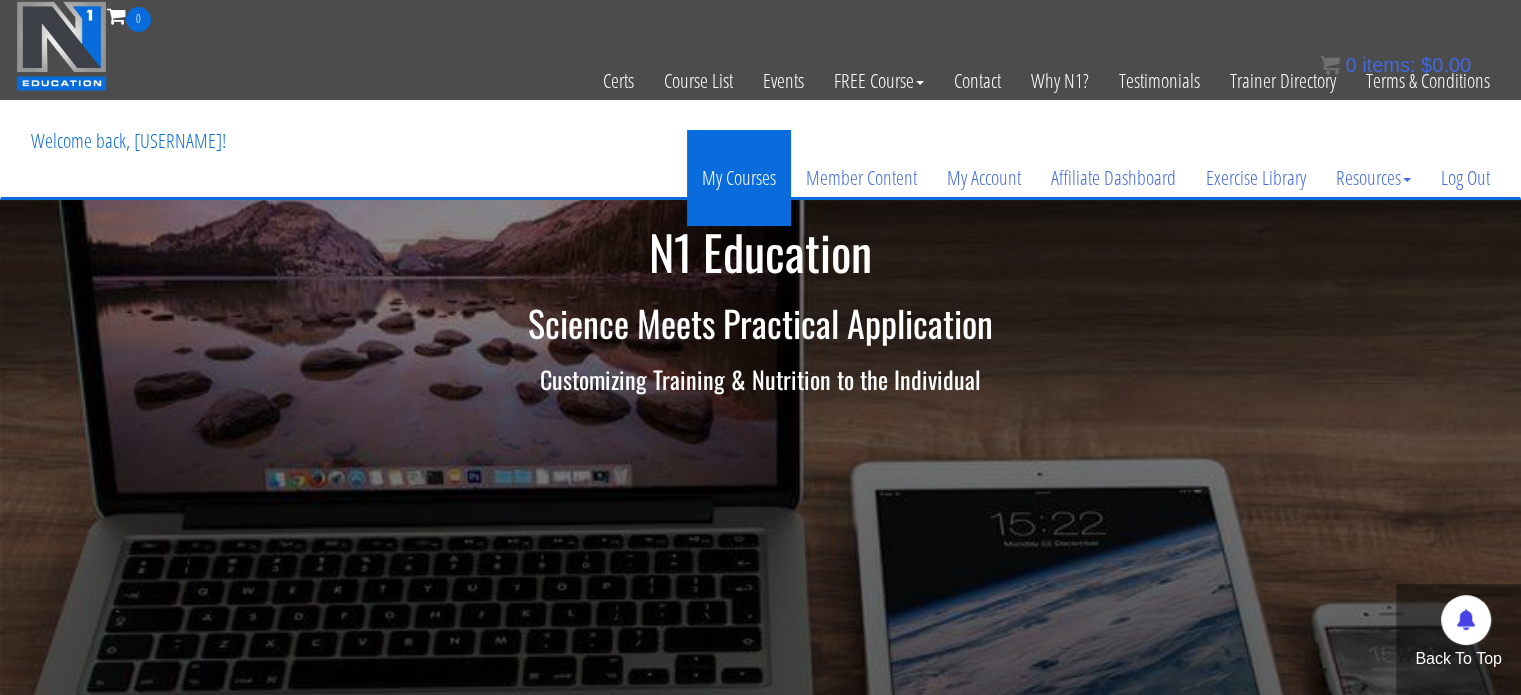 click on "My Courses" at bounding box center [739, 178] 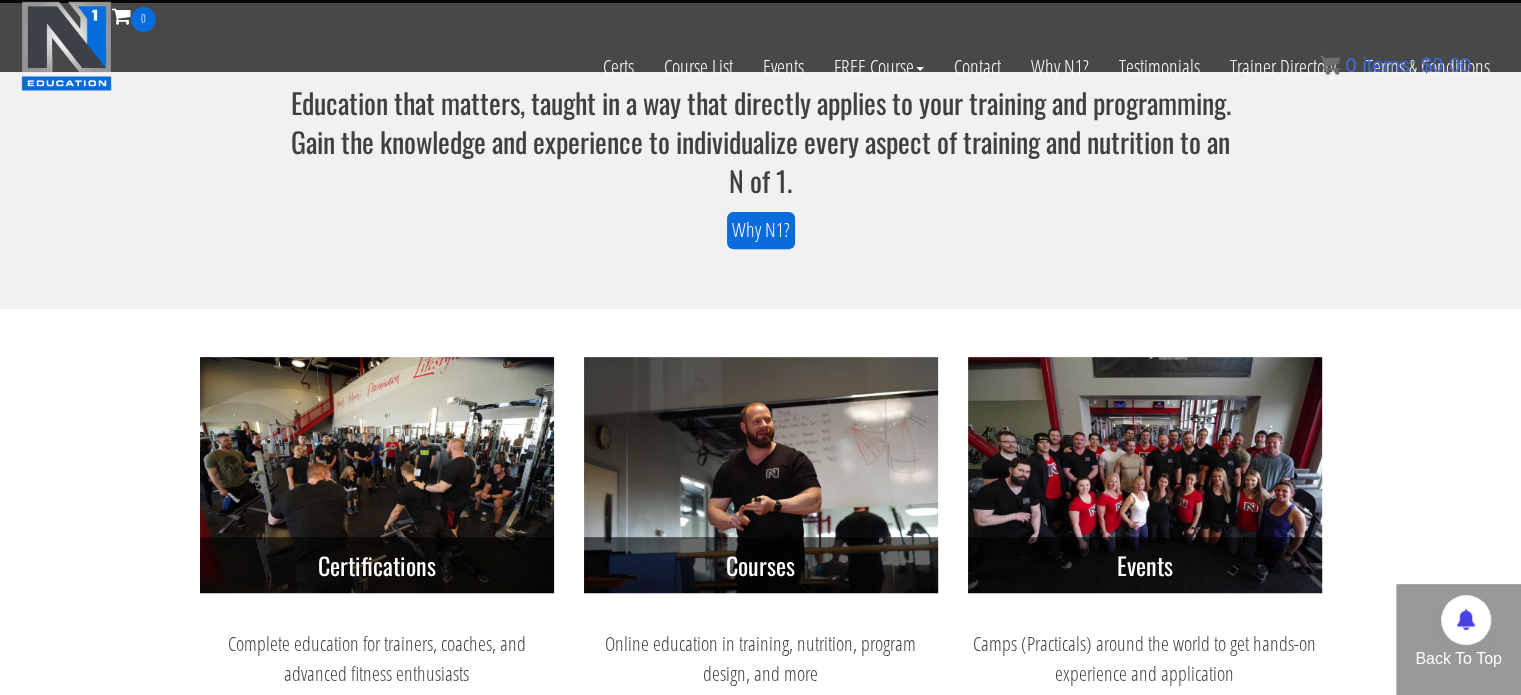 scroll, scrollTop: 666, scrollLeft: 0, axis: vertical 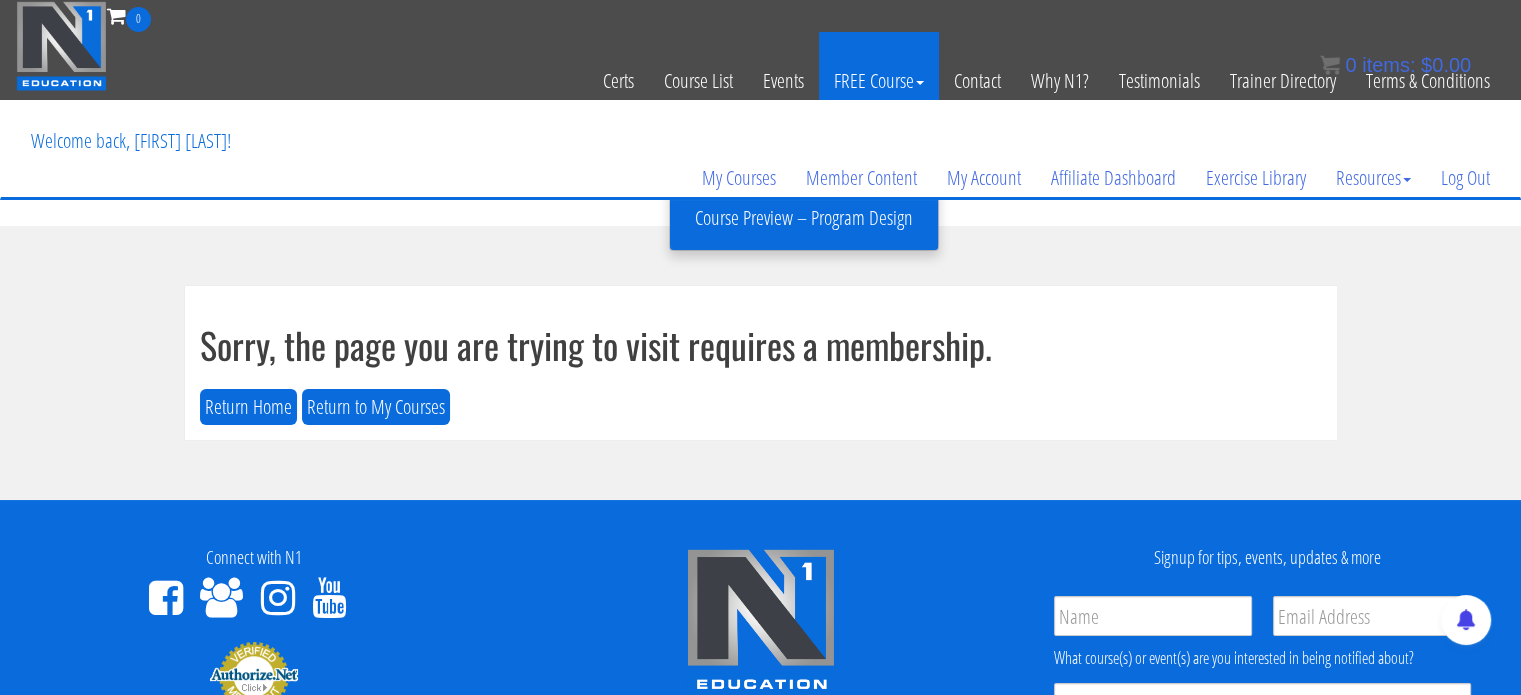 click on "FREE Course" at bounding box center [879, 81] 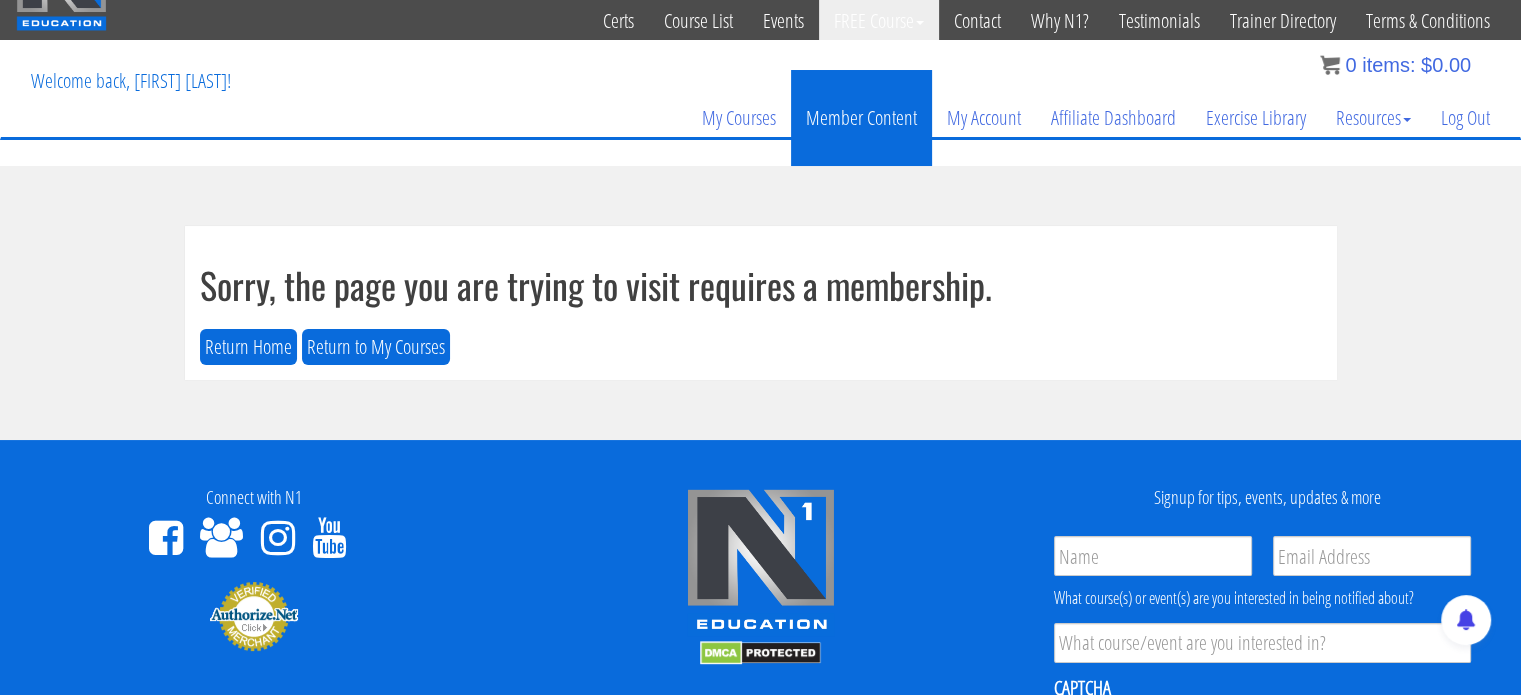scroll, scrollTop: 0, scrollLeft: 0, axis: both 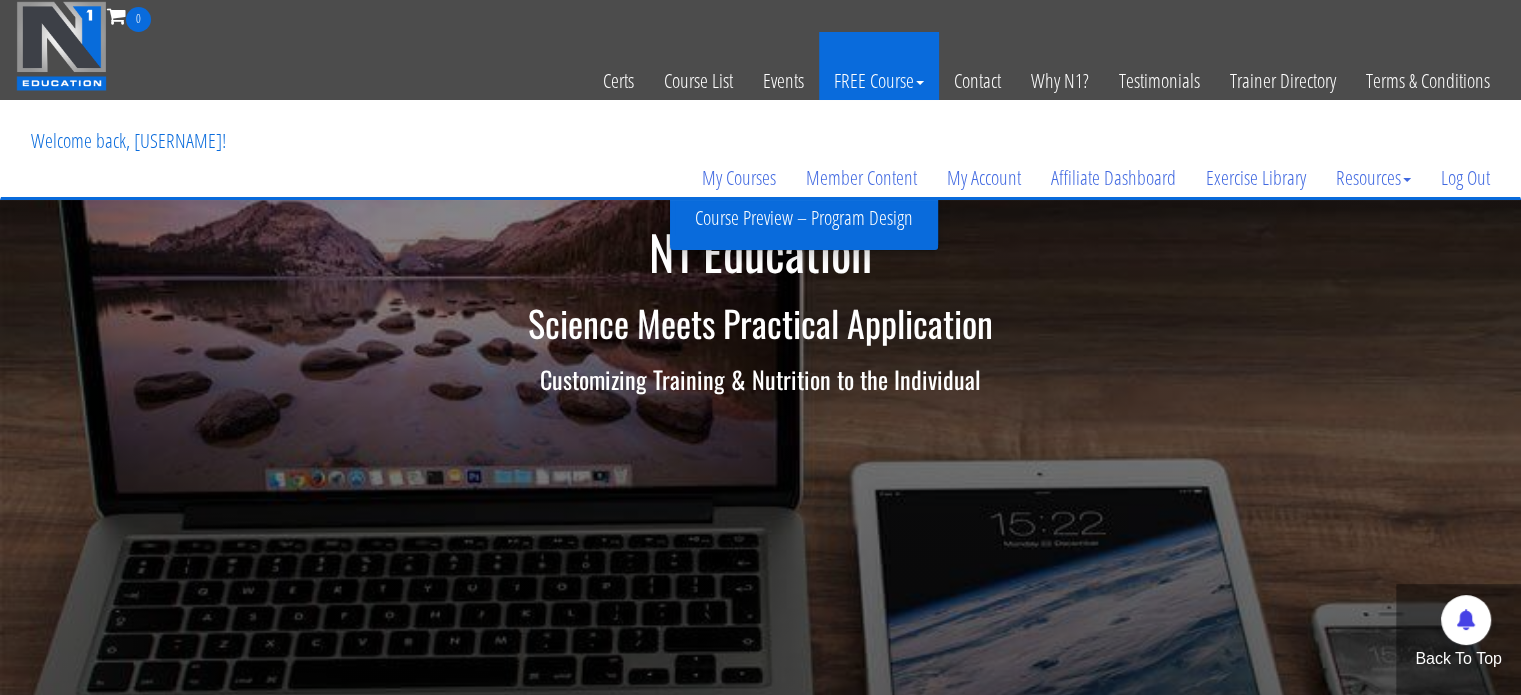 click on "FREE Course" at bounding box center [879, 81] 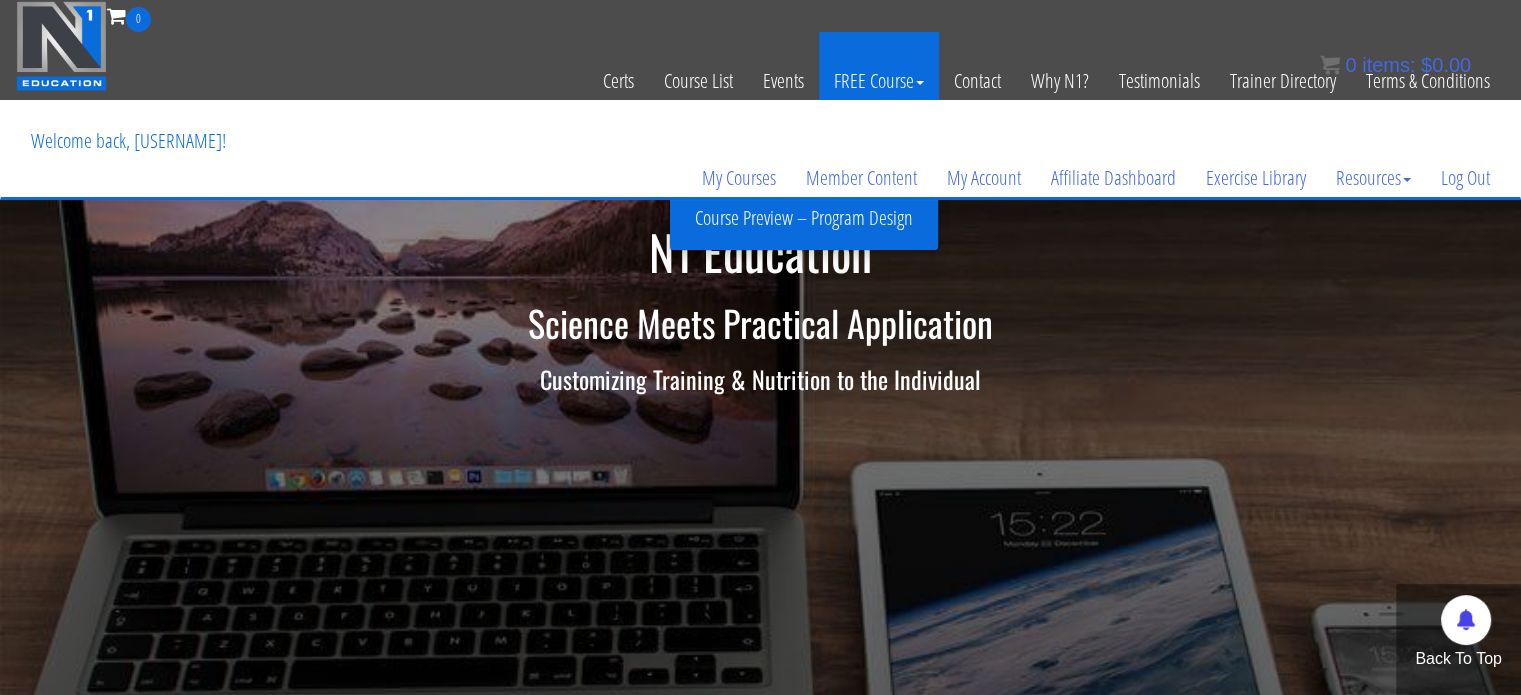 click on "FREE Course" at bounding box center [879, 81] 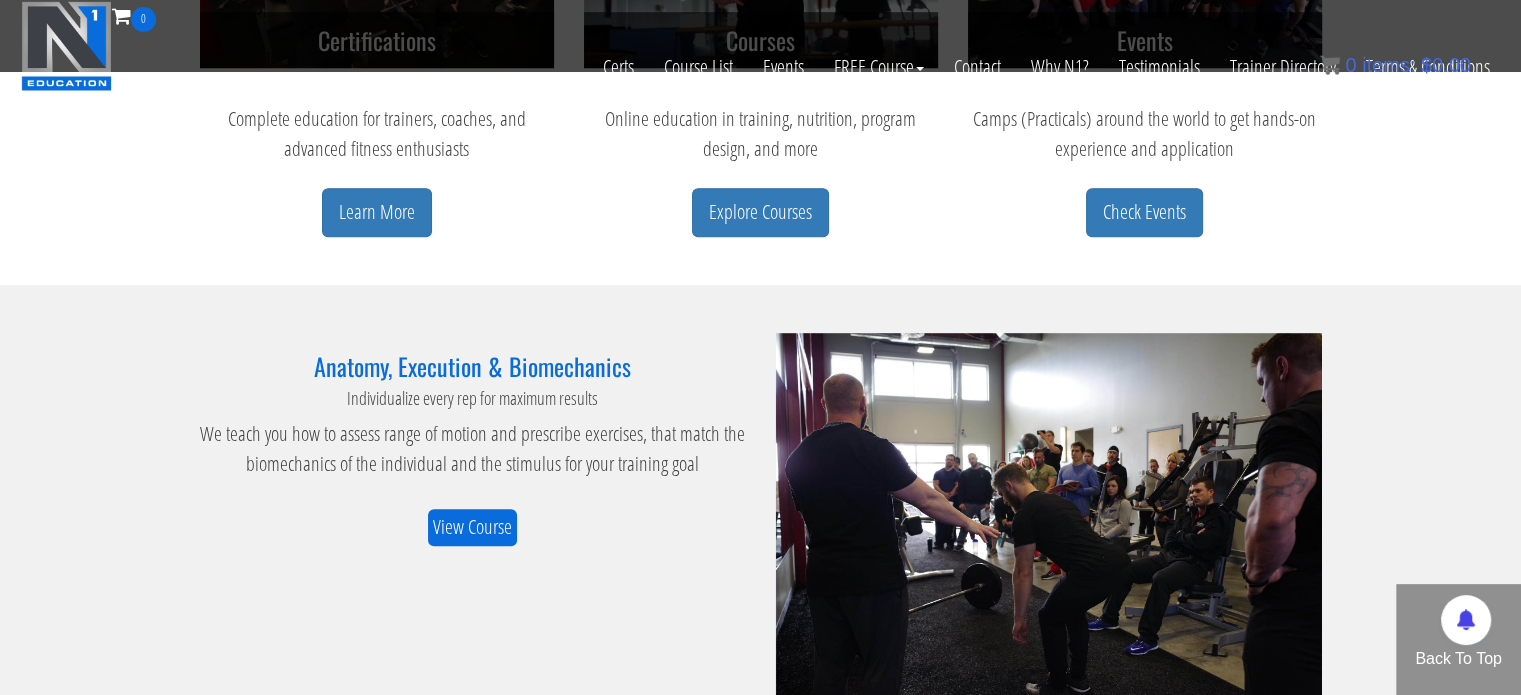 scroll, scrollTop: 1191, scrollLeft: 0, axis: vertical 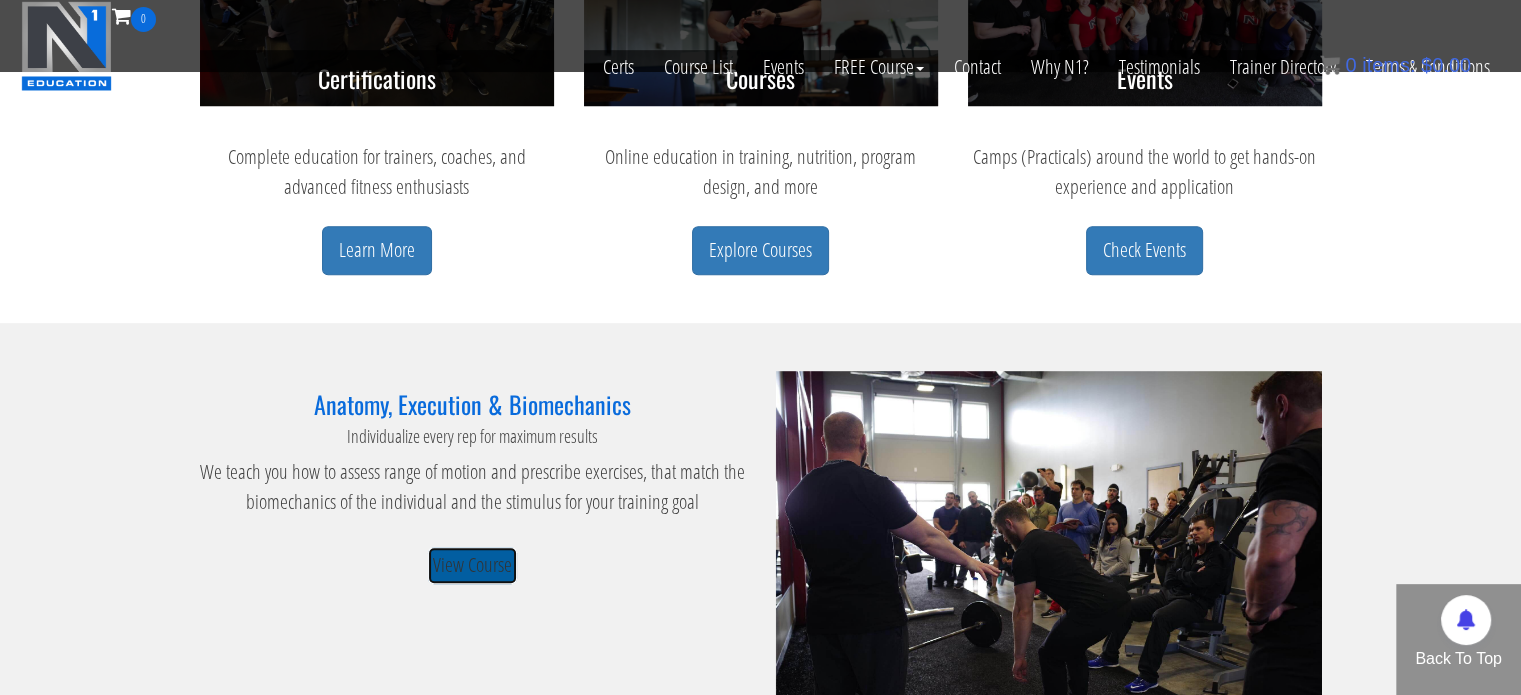 click on "View Course" at bounding box center [472, 565] 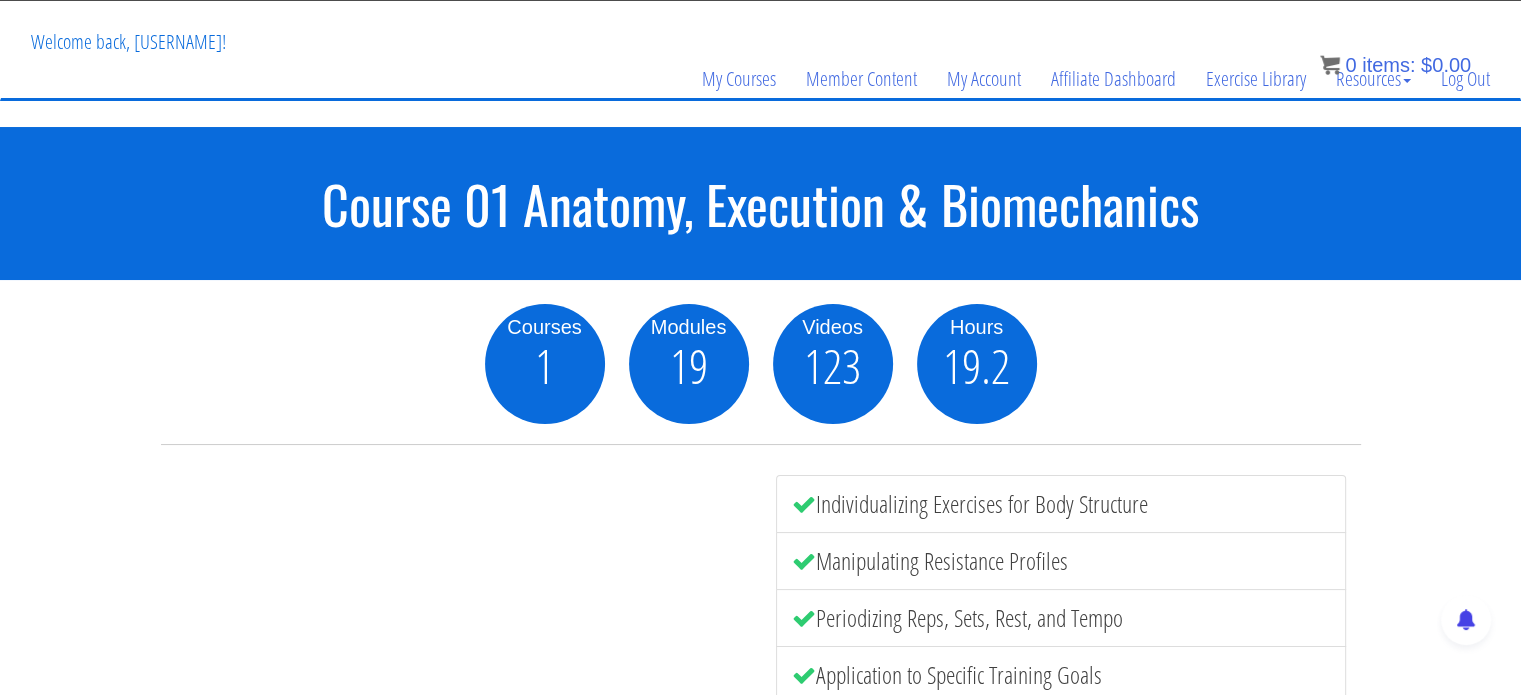 scroll, scrollTop: 0, scrollLeft: 0, axis: both 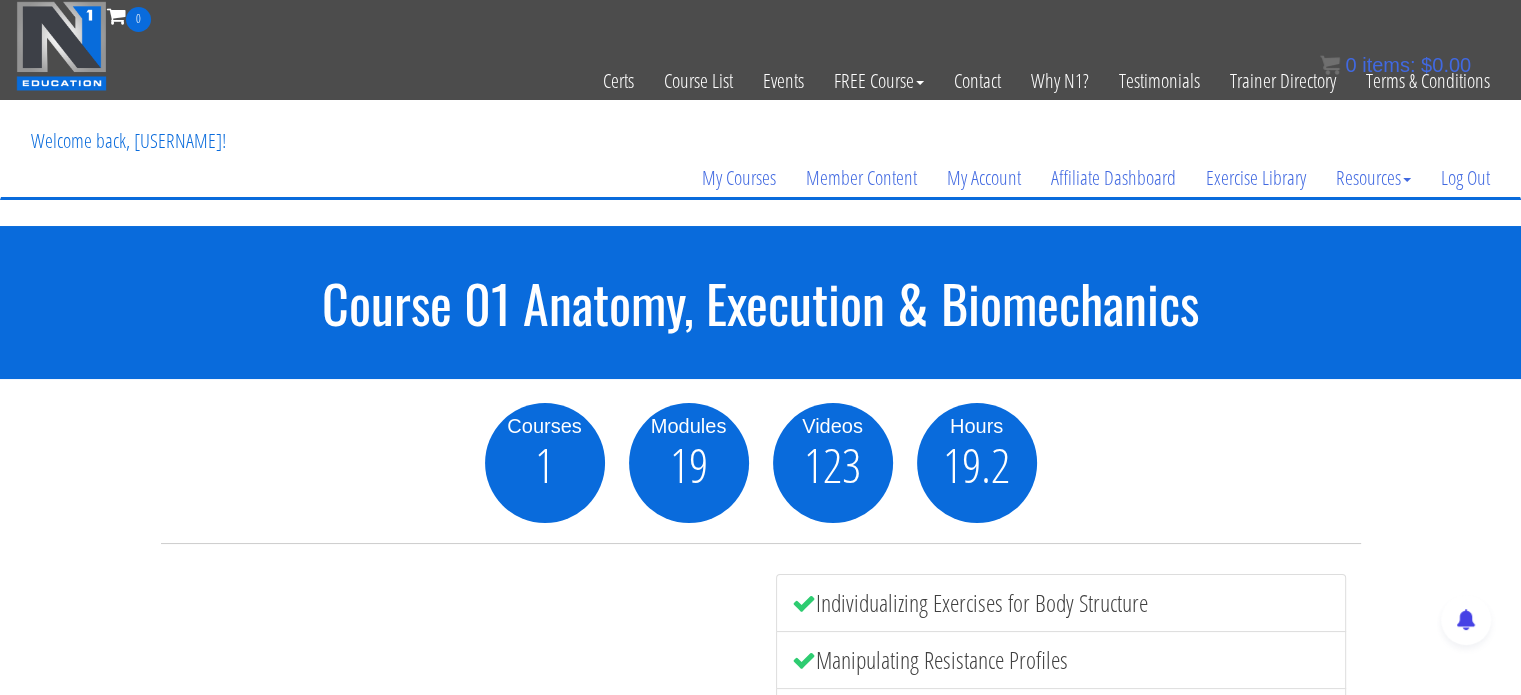 drag, startPoint x: 54, startPoint y: 139, endPoint x: 44, endPoint y: 114, distance: 26.925823 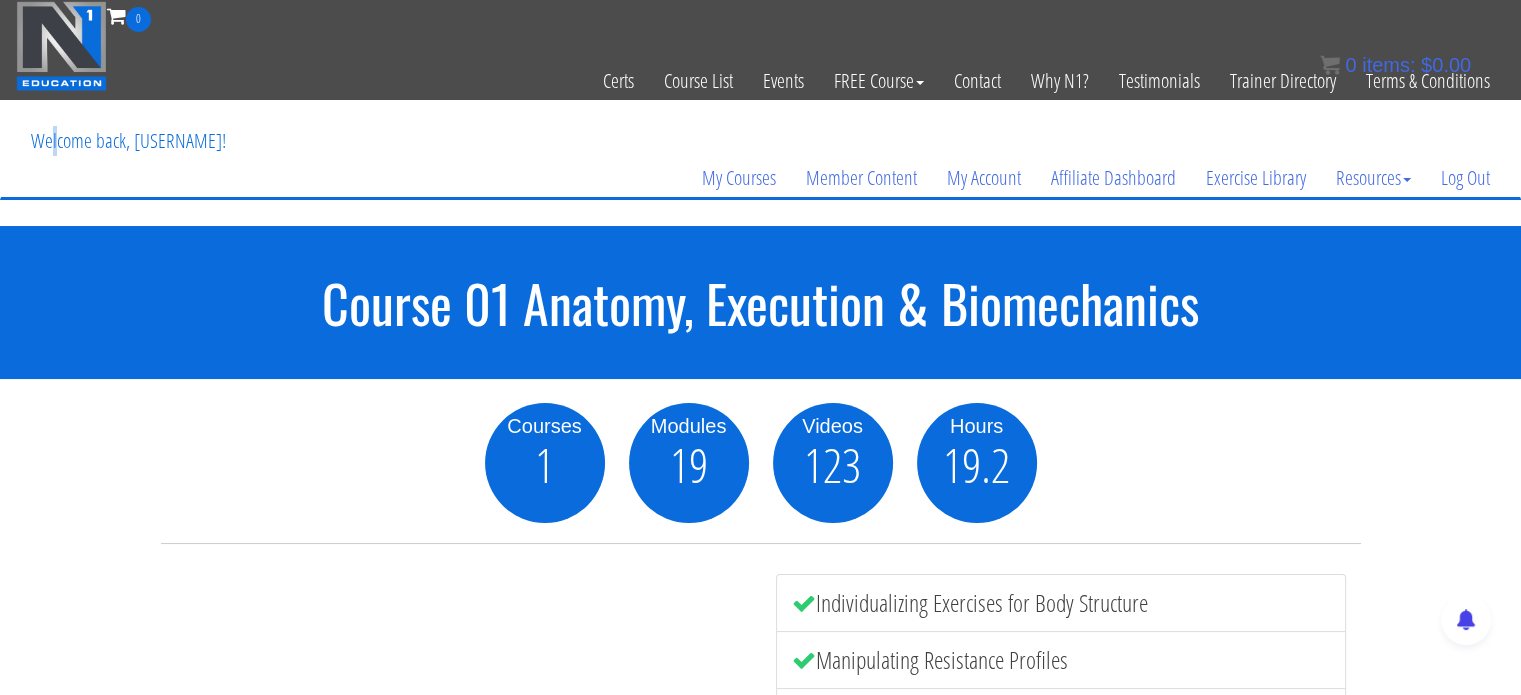 click at bounding box center [61, 46] 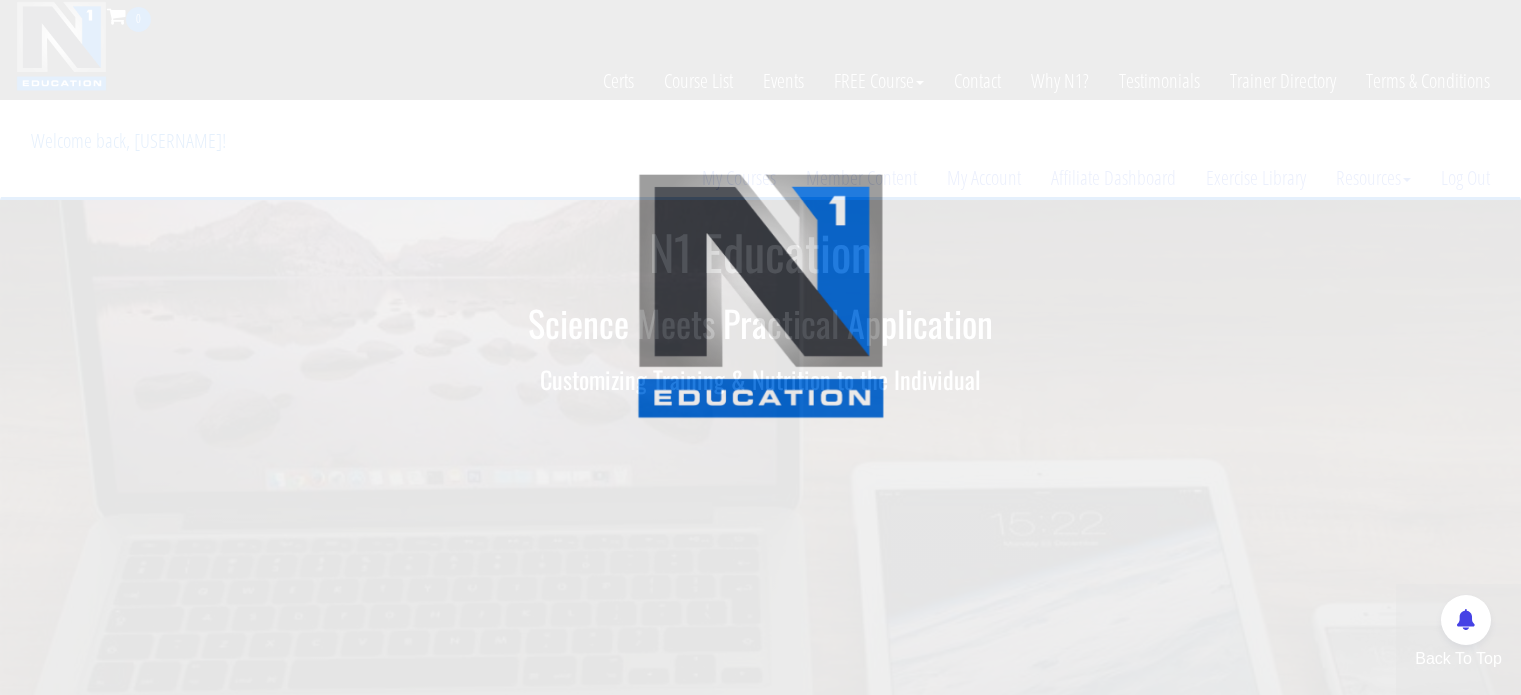 scroll, scrollTop: 0, scrollLeft: 0, axis: both 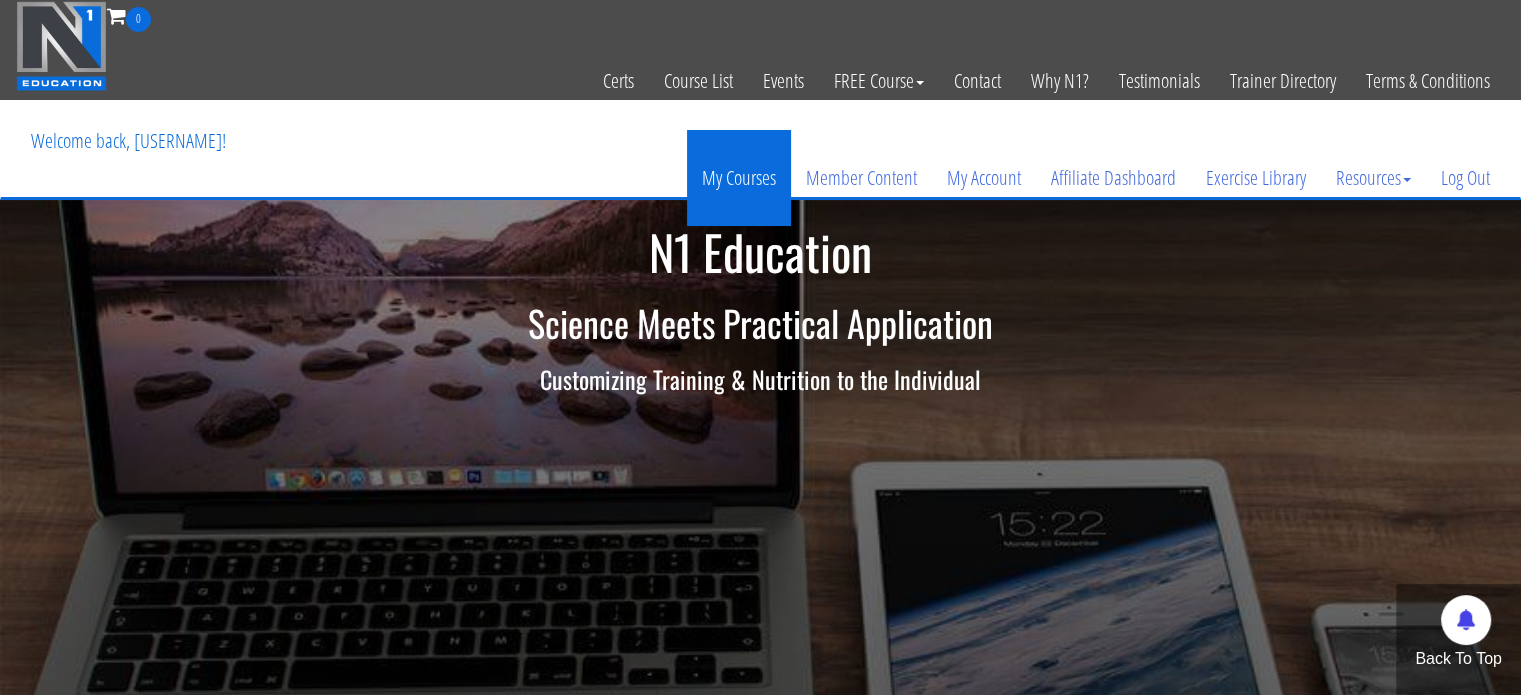 click on "My Courses" at bounding box center [739, 178] 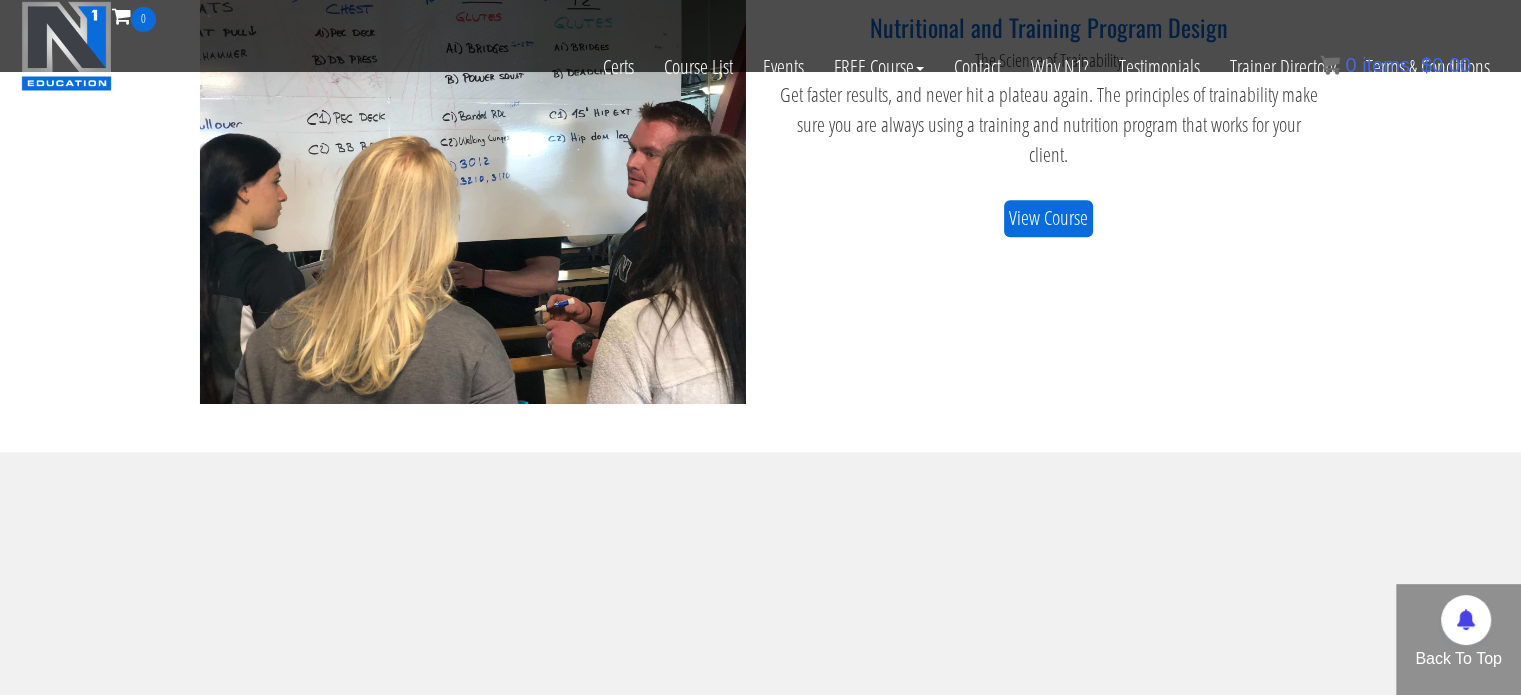 scroll, scrollTop: 1797, scrollLeft: 0, axis: vertical 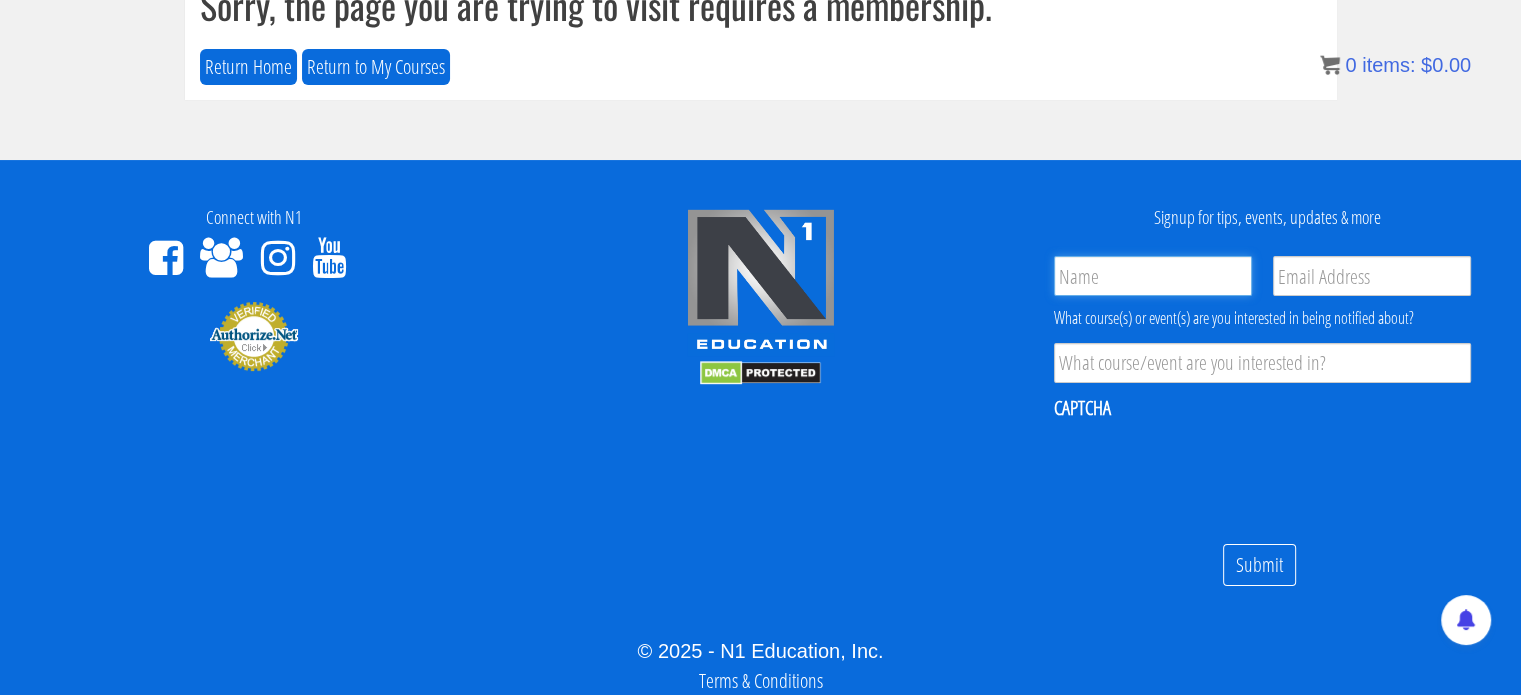 click on "Name *" at bounding box center (1153, 276) 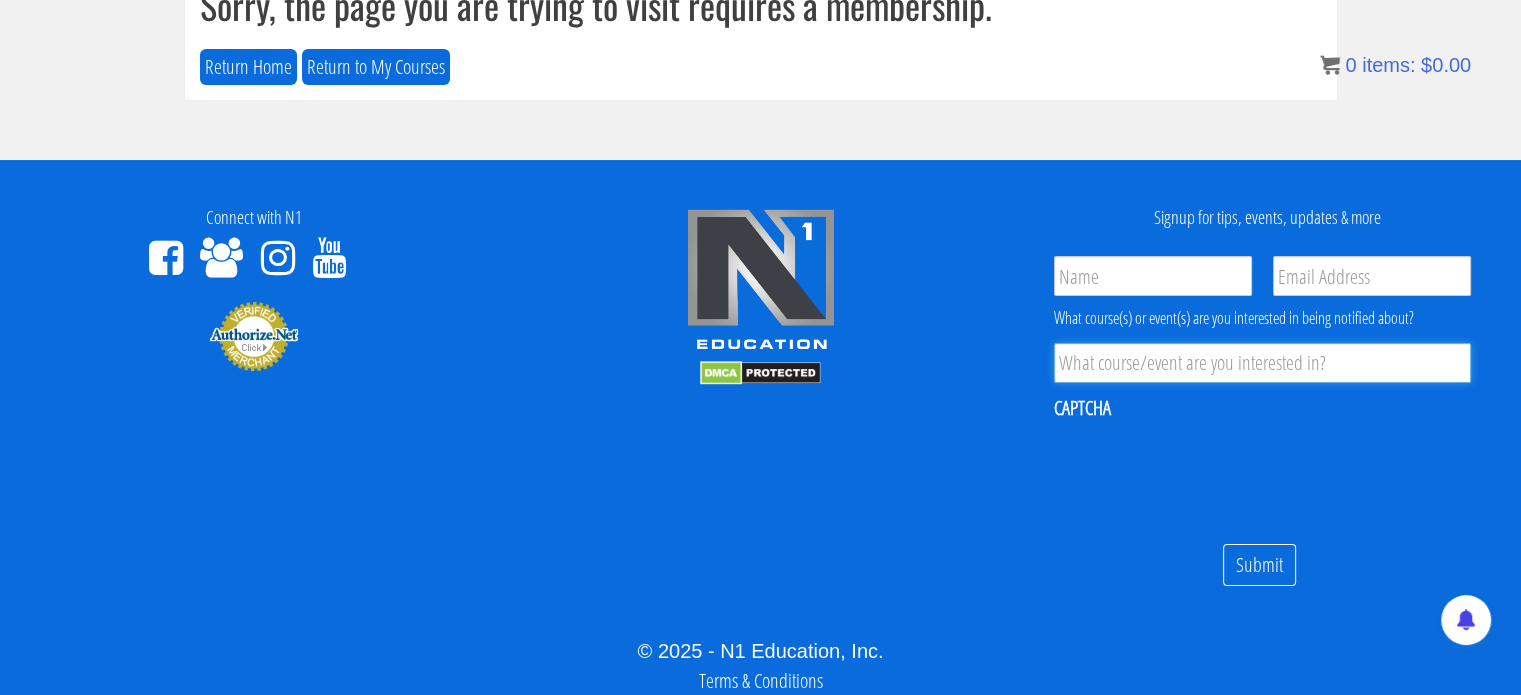 click on "Product Interest *" at bounding box center [1262, 363] 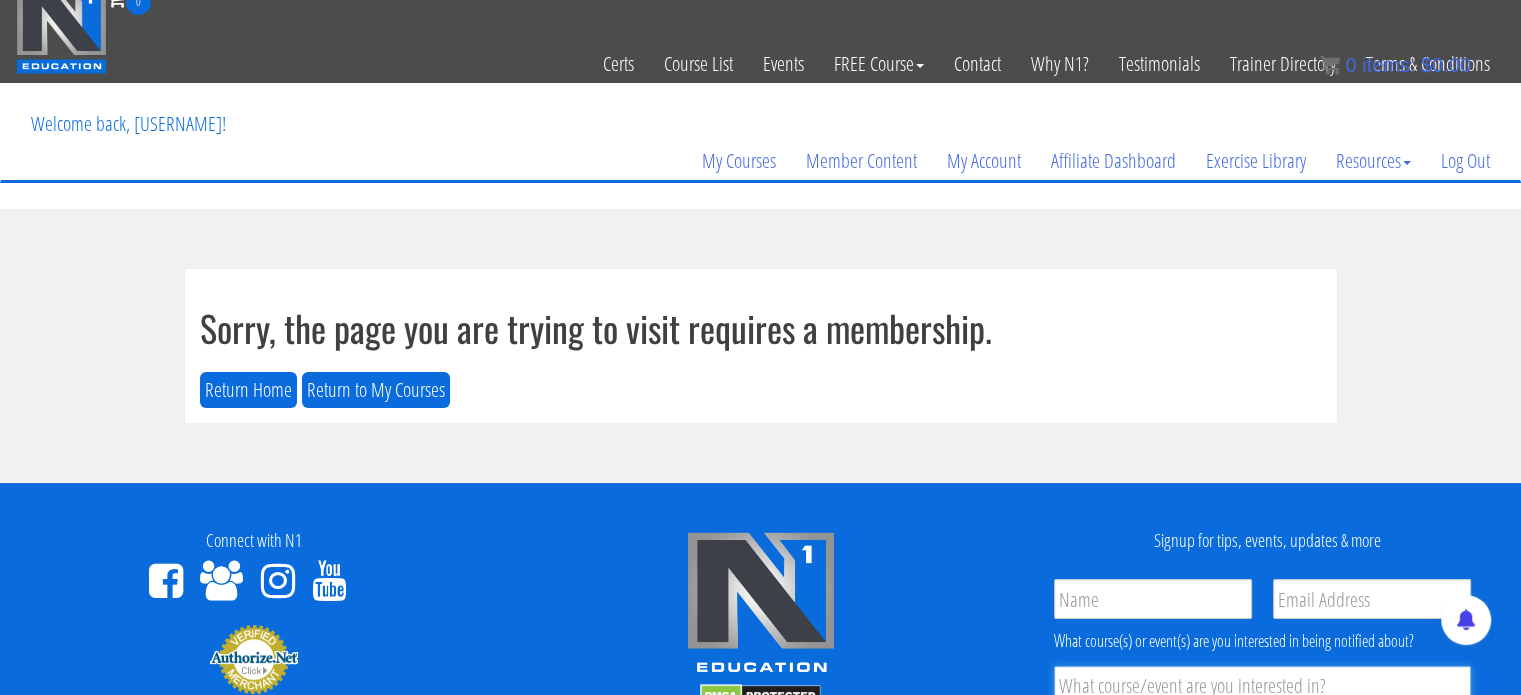 scroll, scrollTop: 7, scrollLeft: 0, axis: vertical 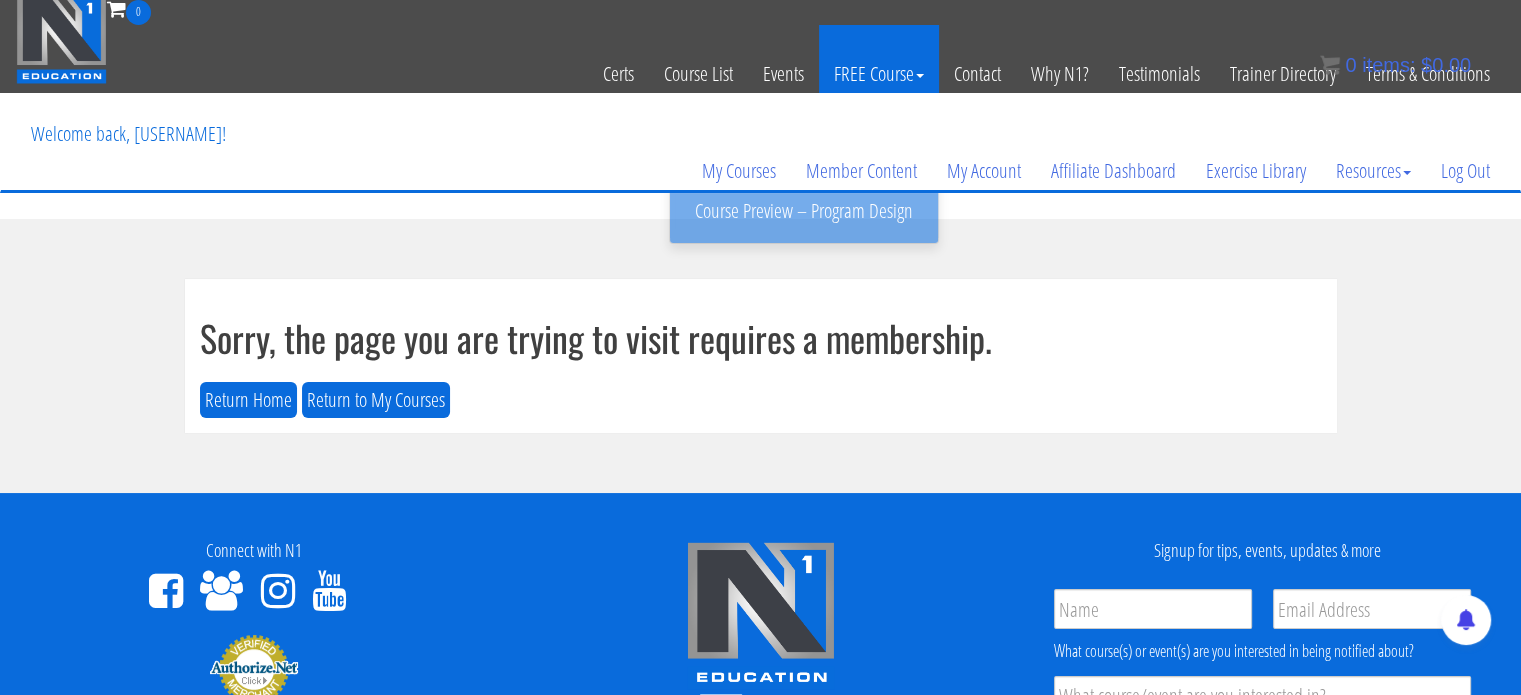 click on "FREE Course" at bounding box center [879, 74] 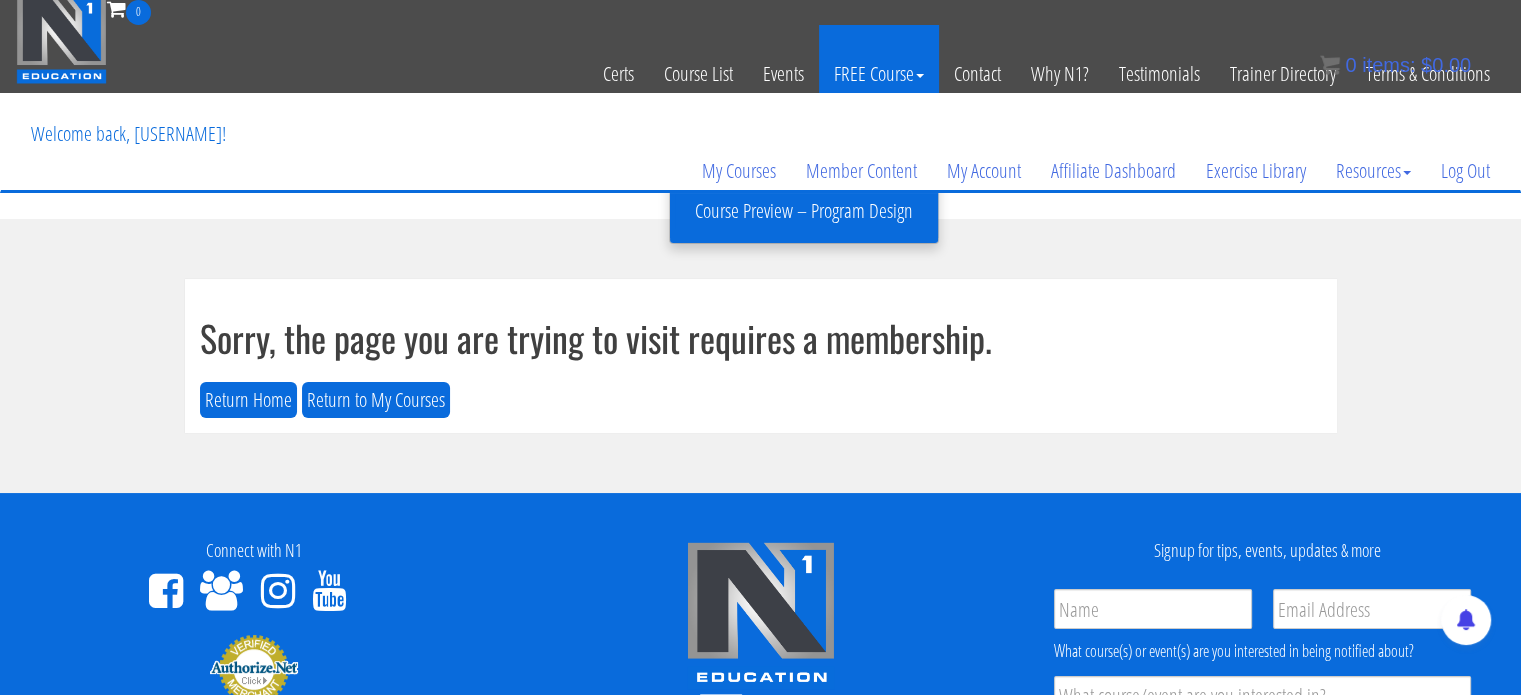 click on "FREE Course" at bounding box center [879, 74] 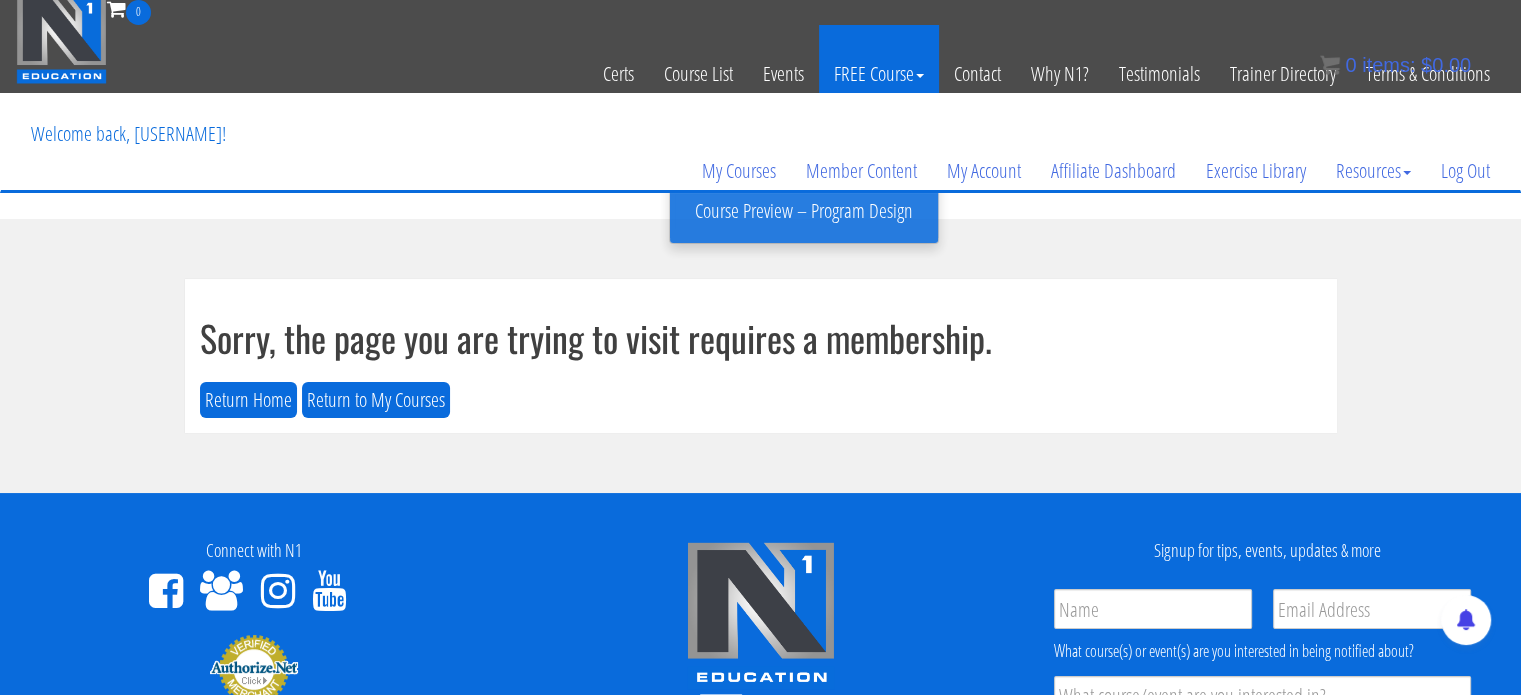 click on "FREE Course" at bounding box center [879, 74] 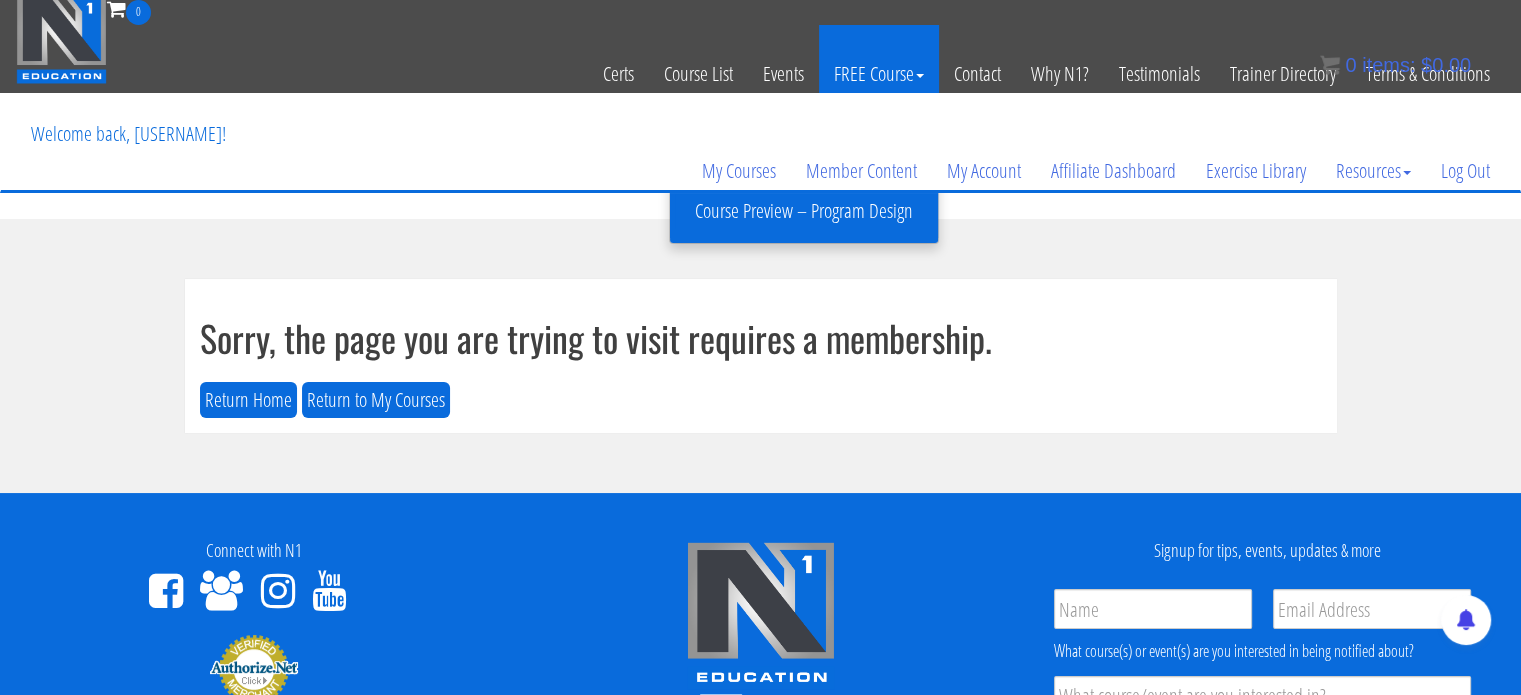 click on "FREE Course" at bounding box center [879, 74] 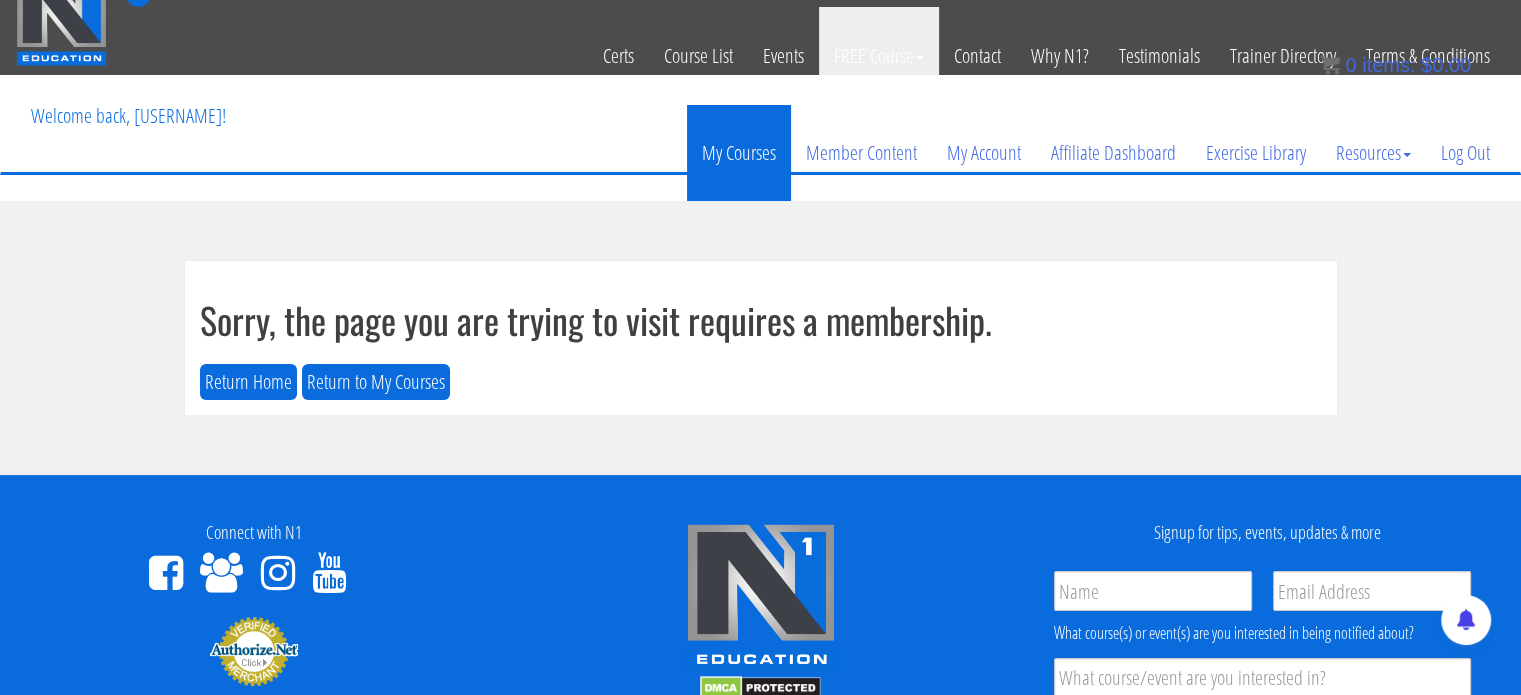 scroll, scrollTop: 0, scrollLeft: 0, axis: both 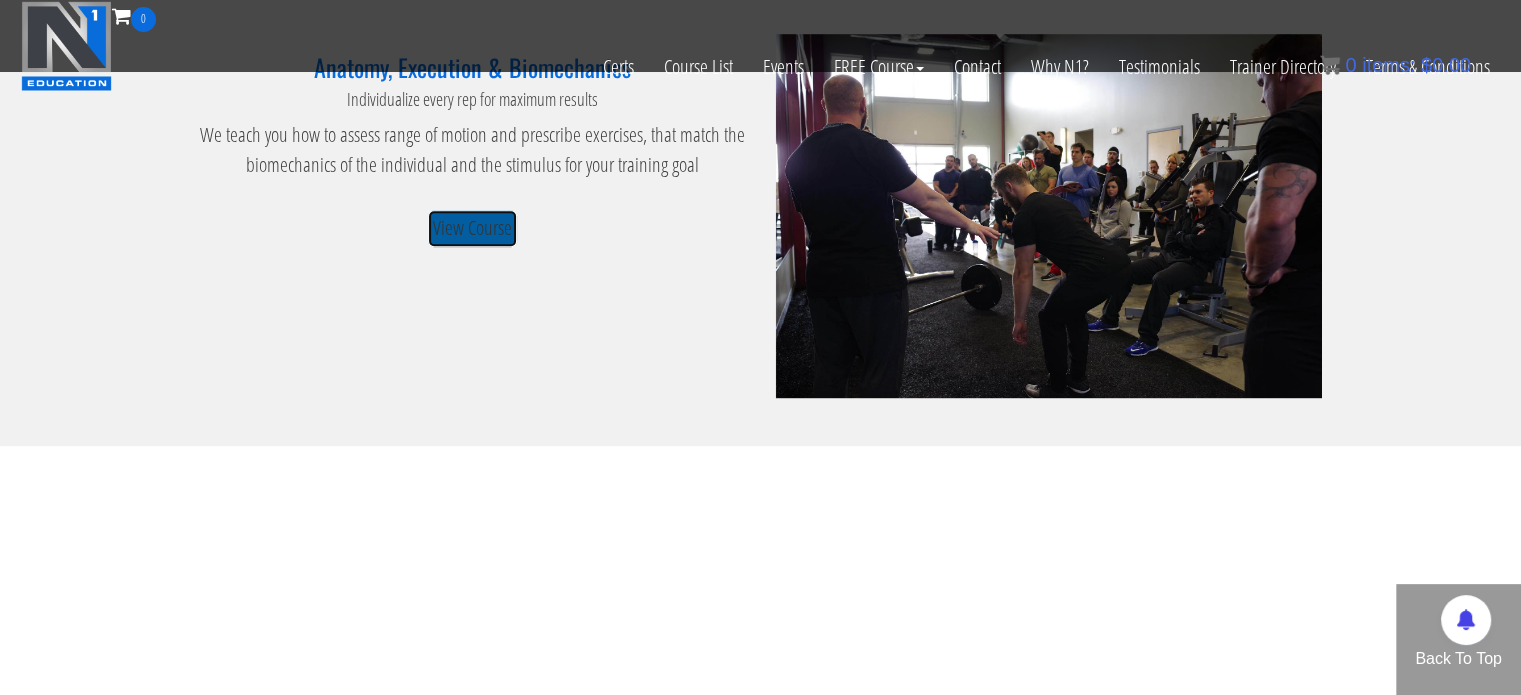 click on "View Course" at bounding box center [472, 228] 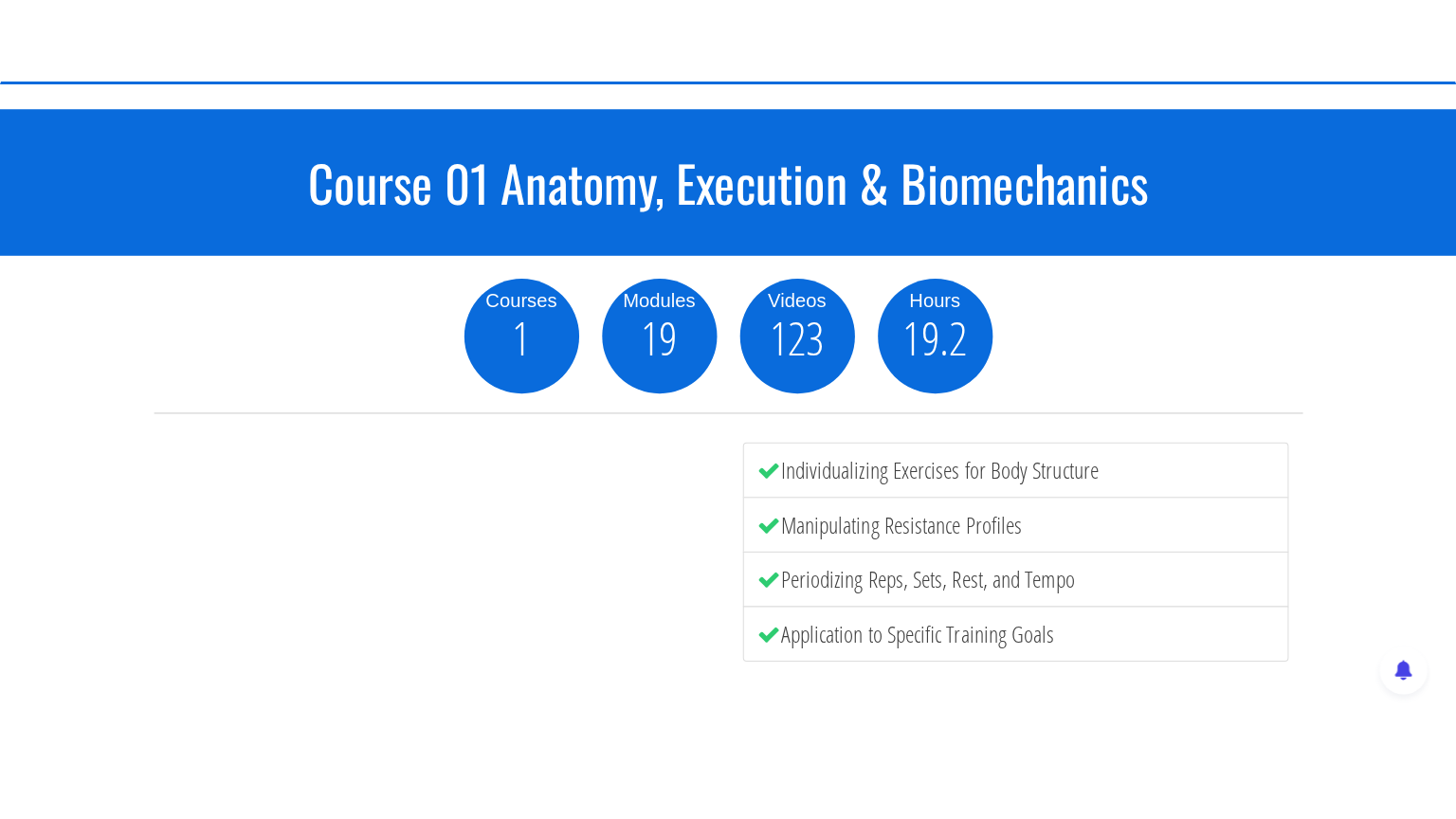 scroll, scrollTop: 184, scrollLeft: 0, axis: vertical 